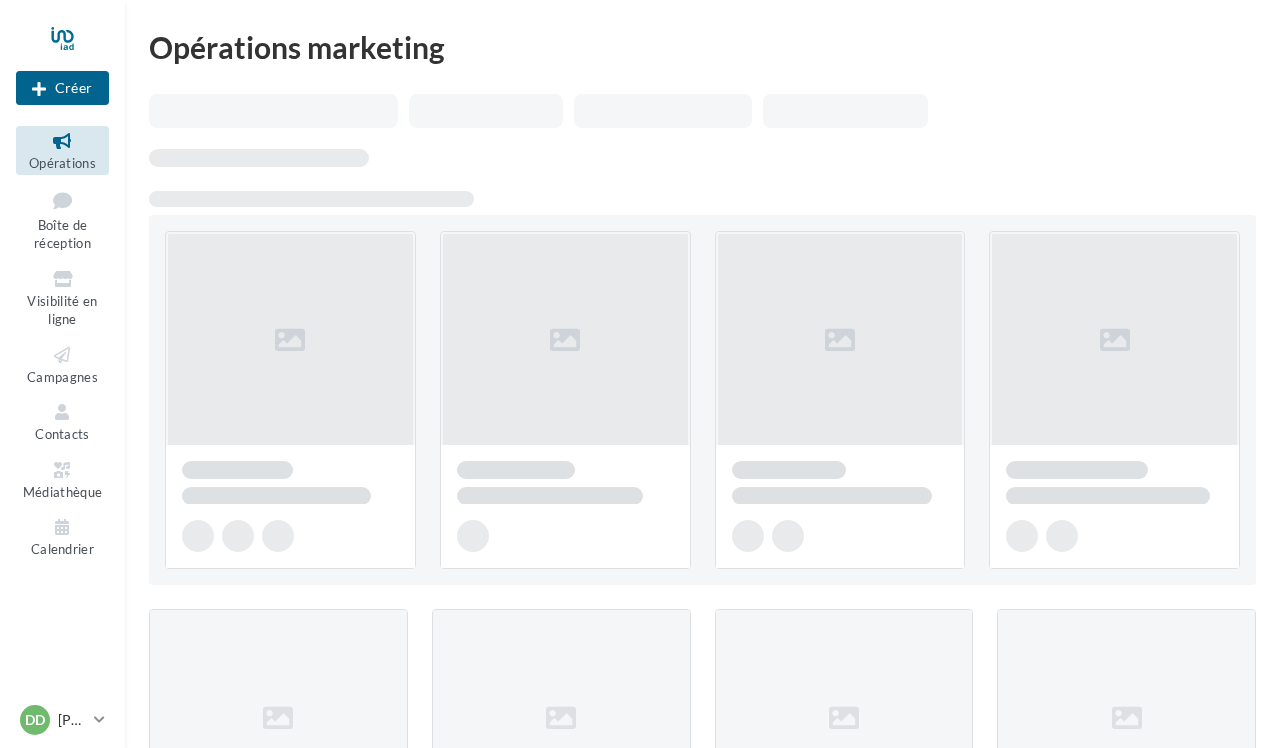 scroll, scrollTop: 0, scrollLeft: 0, axis: both 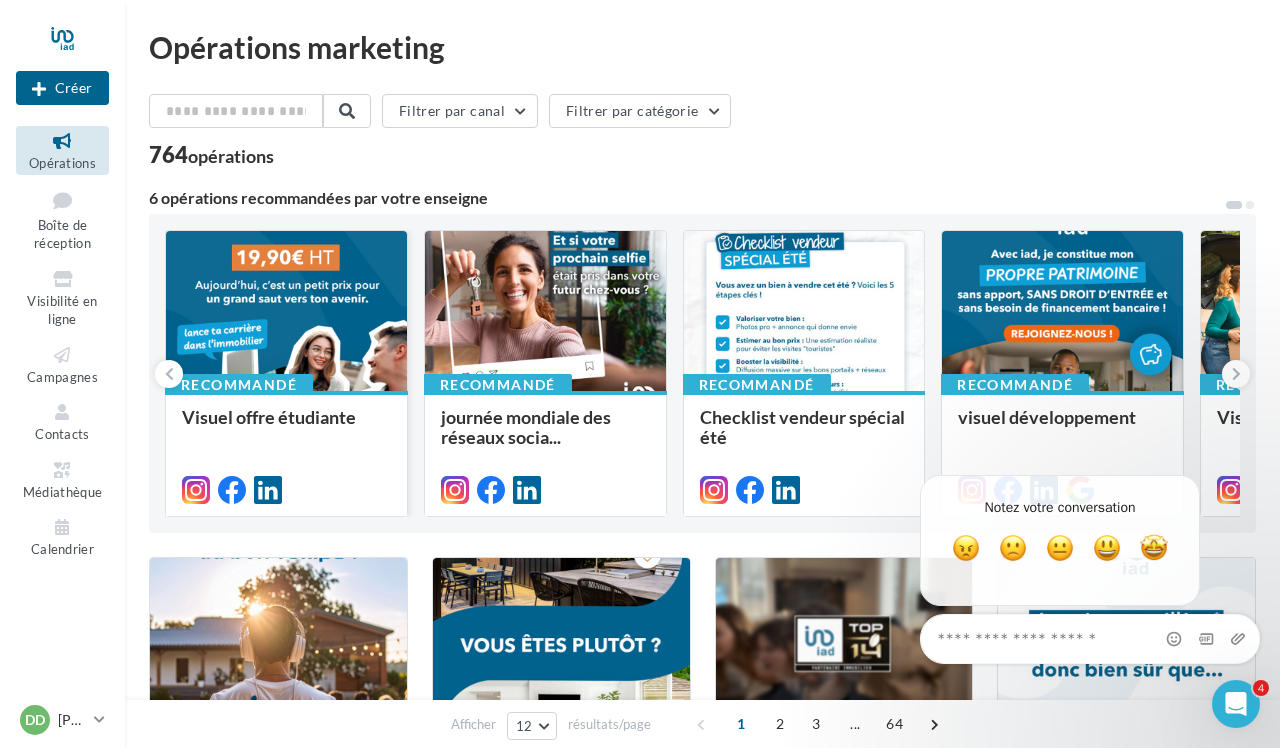 click at bounding box center [286, 312] 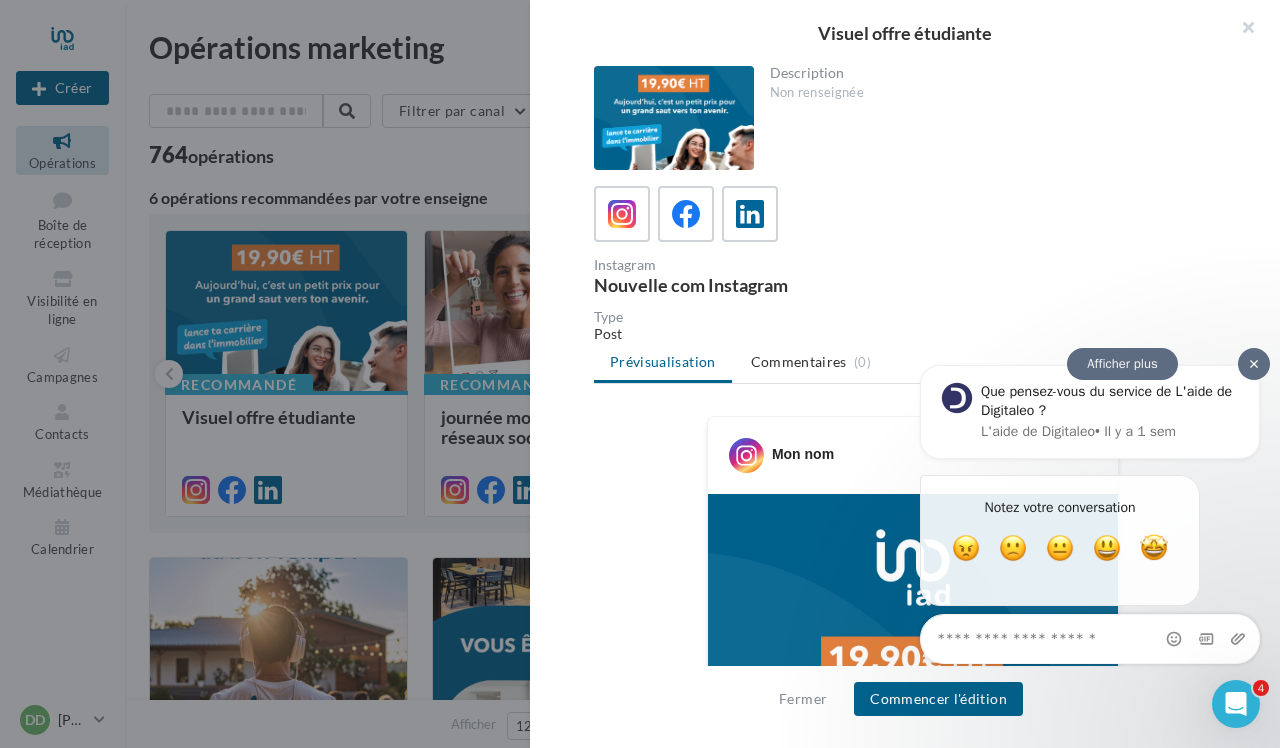 click at bounding box center (1254, 364) 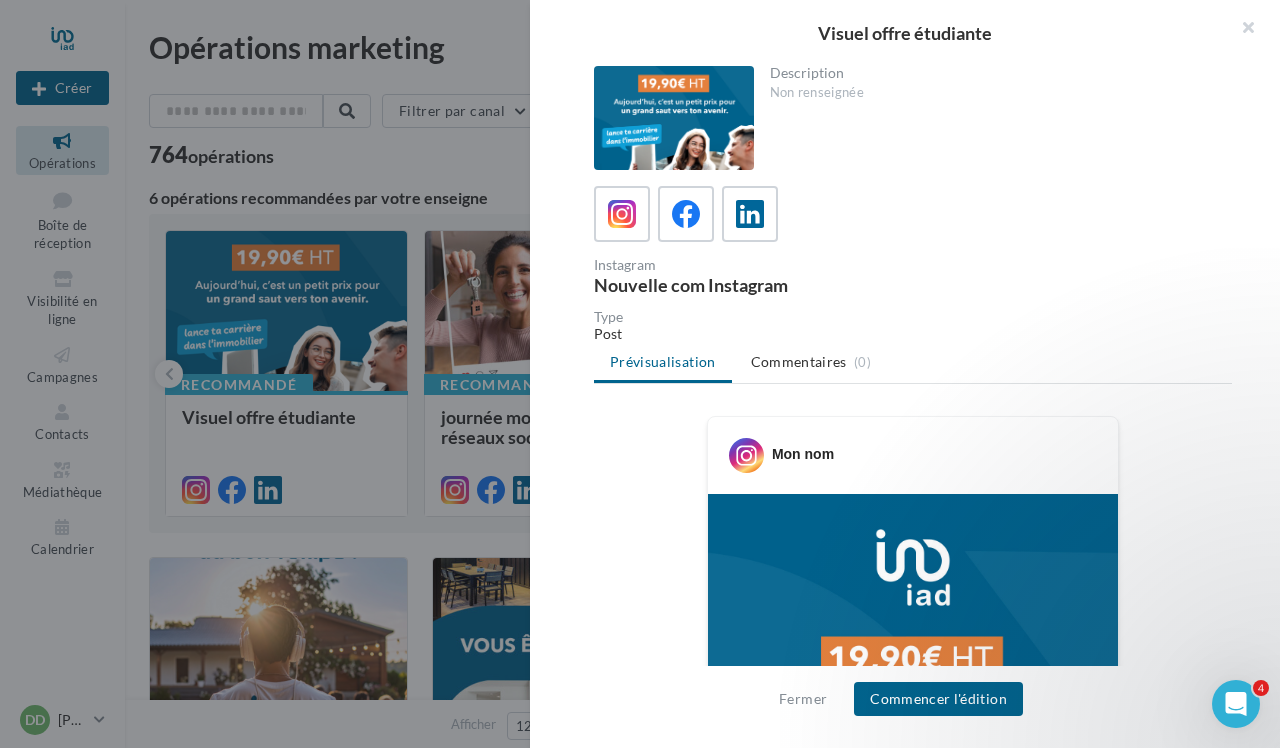 scroll, scrollTop: 0, scrollLeft: 0, axis: both 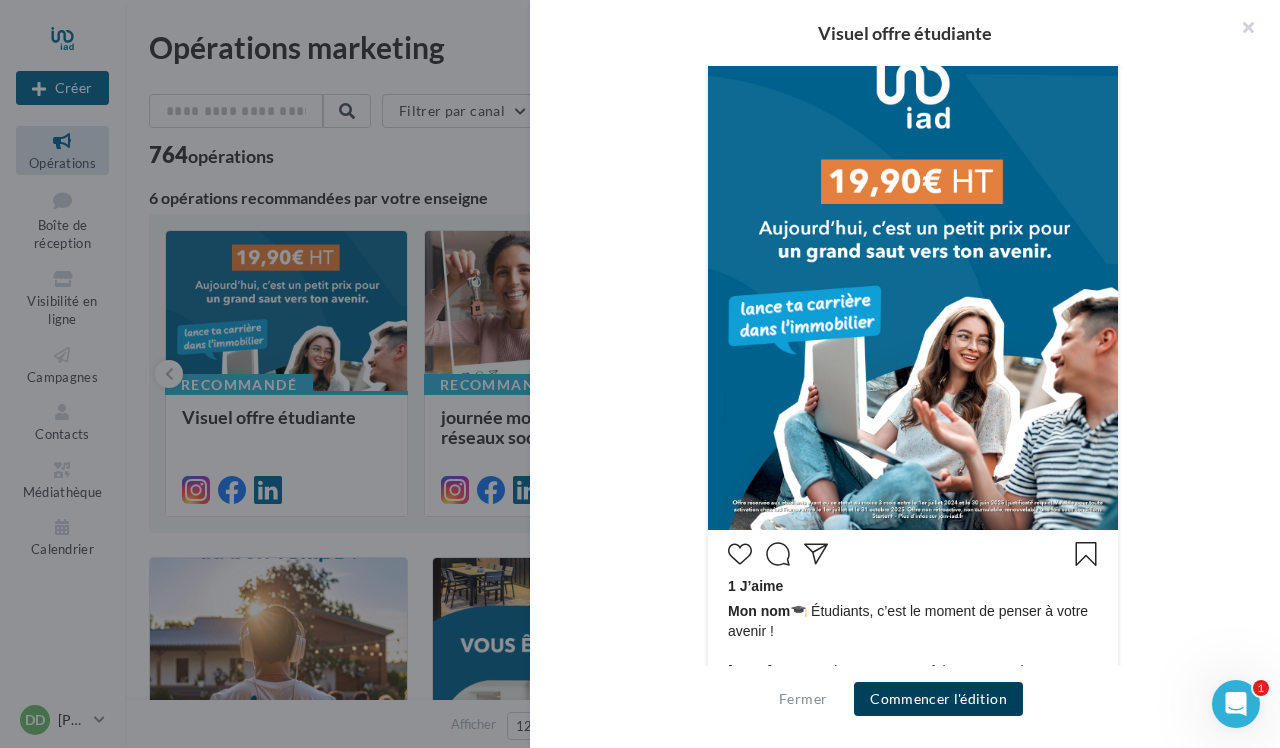 click on "Commencer l'édition" at bounding box center (938, 699) 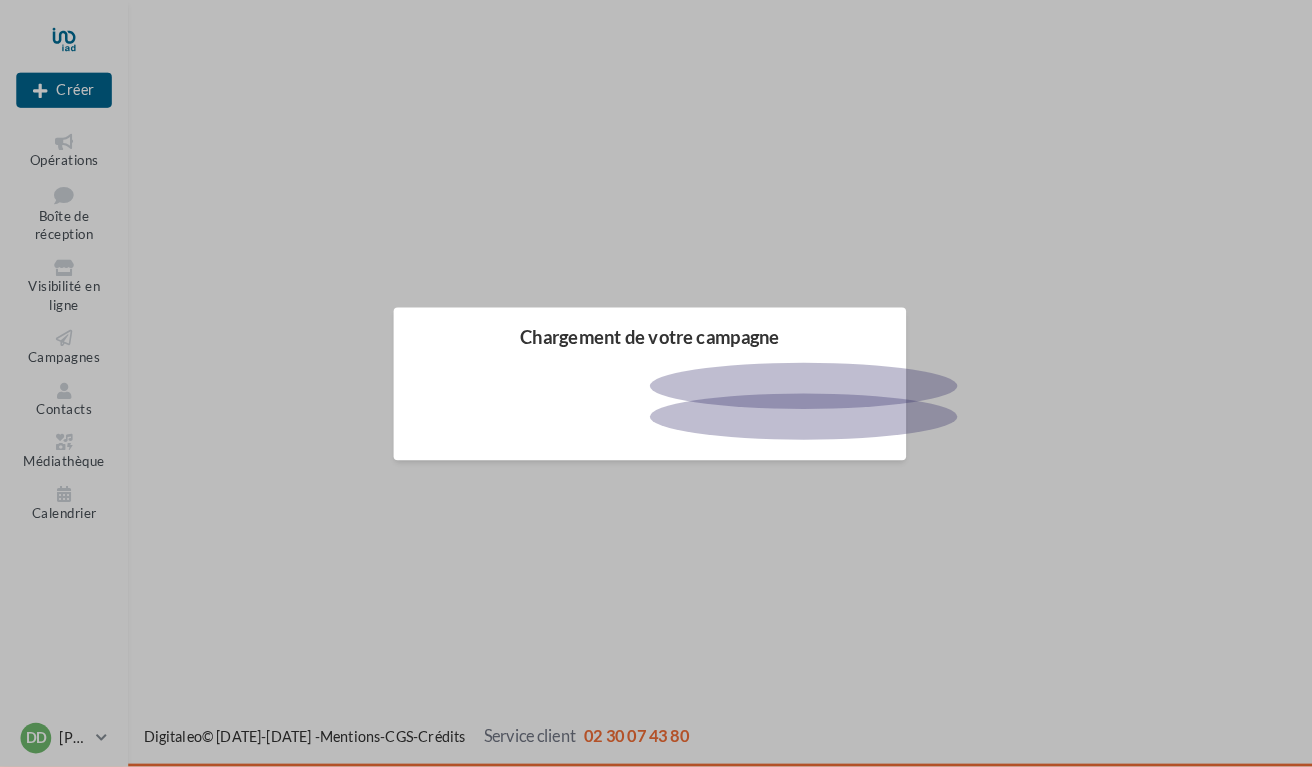 scroll, scrollTop: 0, scrollLeft: 0, axis: both 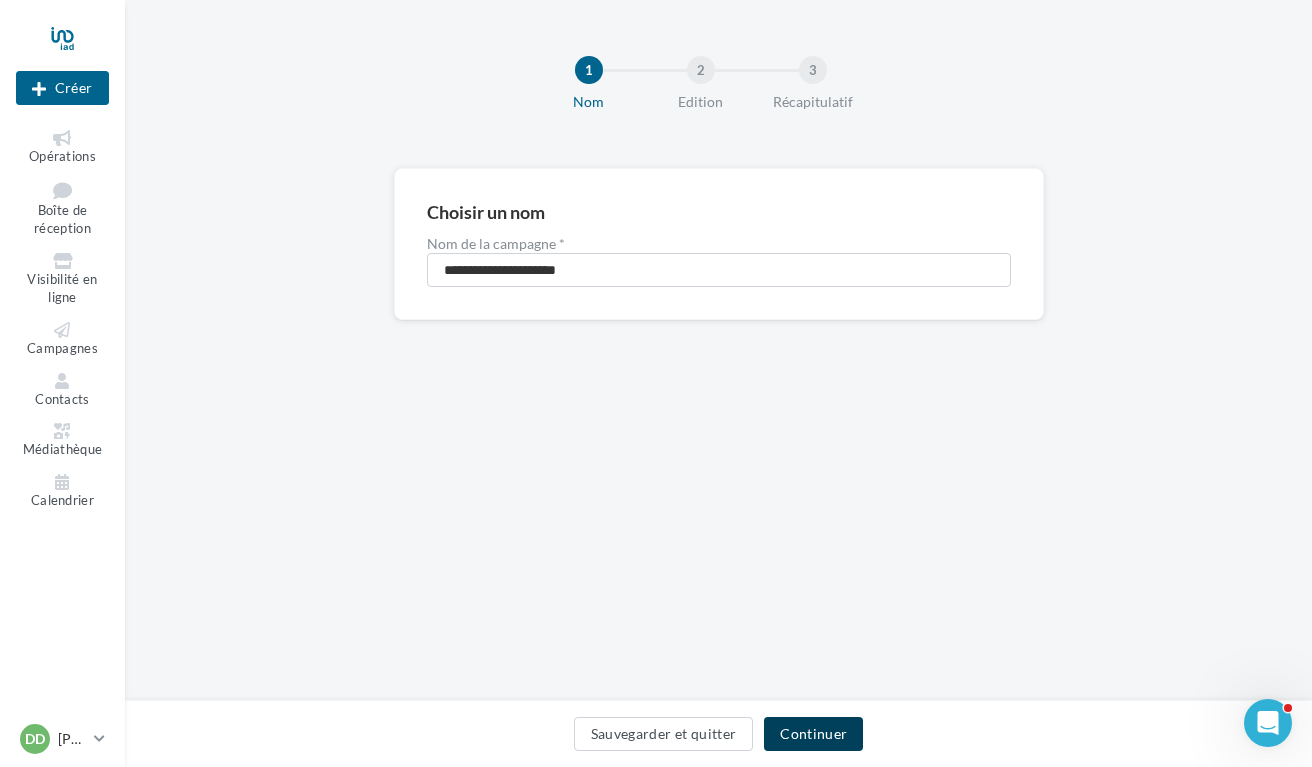 click on "Continuer" at bounding box center (813, 734) 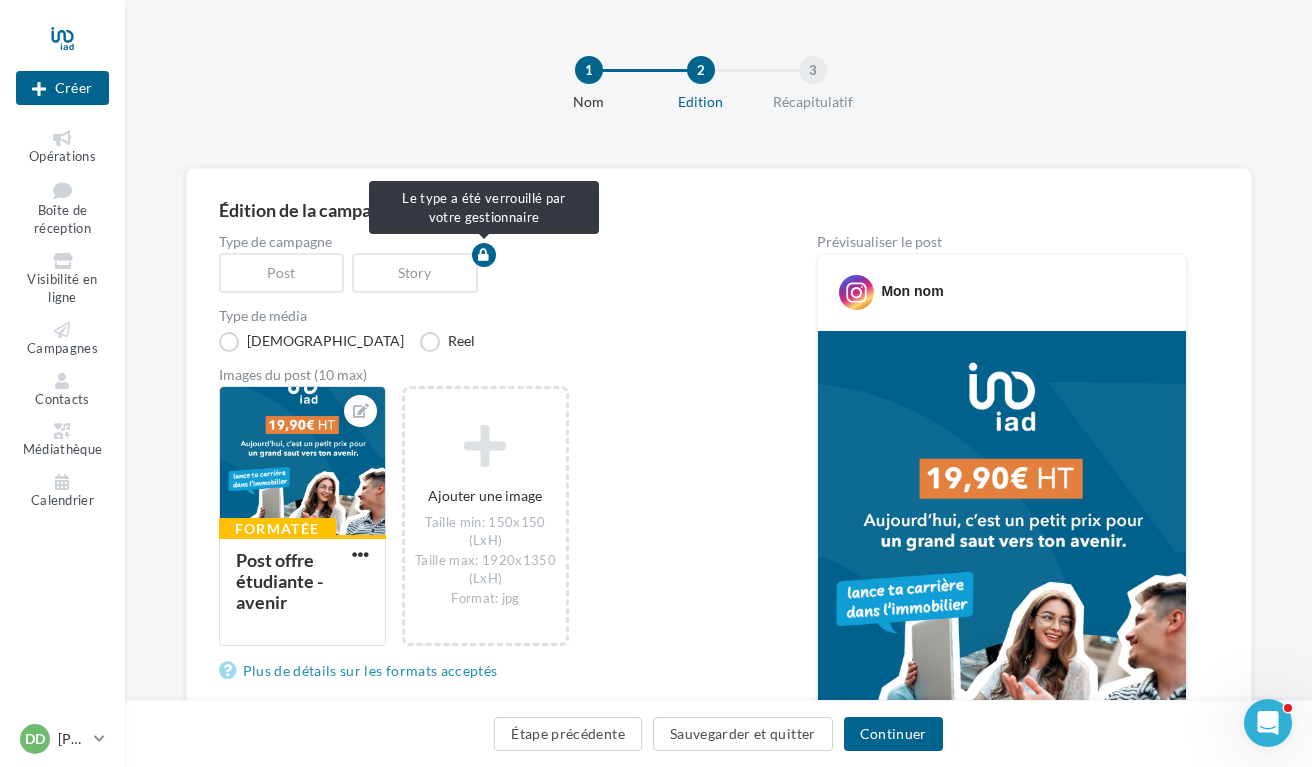 click on "Post" at bounding box center [286, 273] 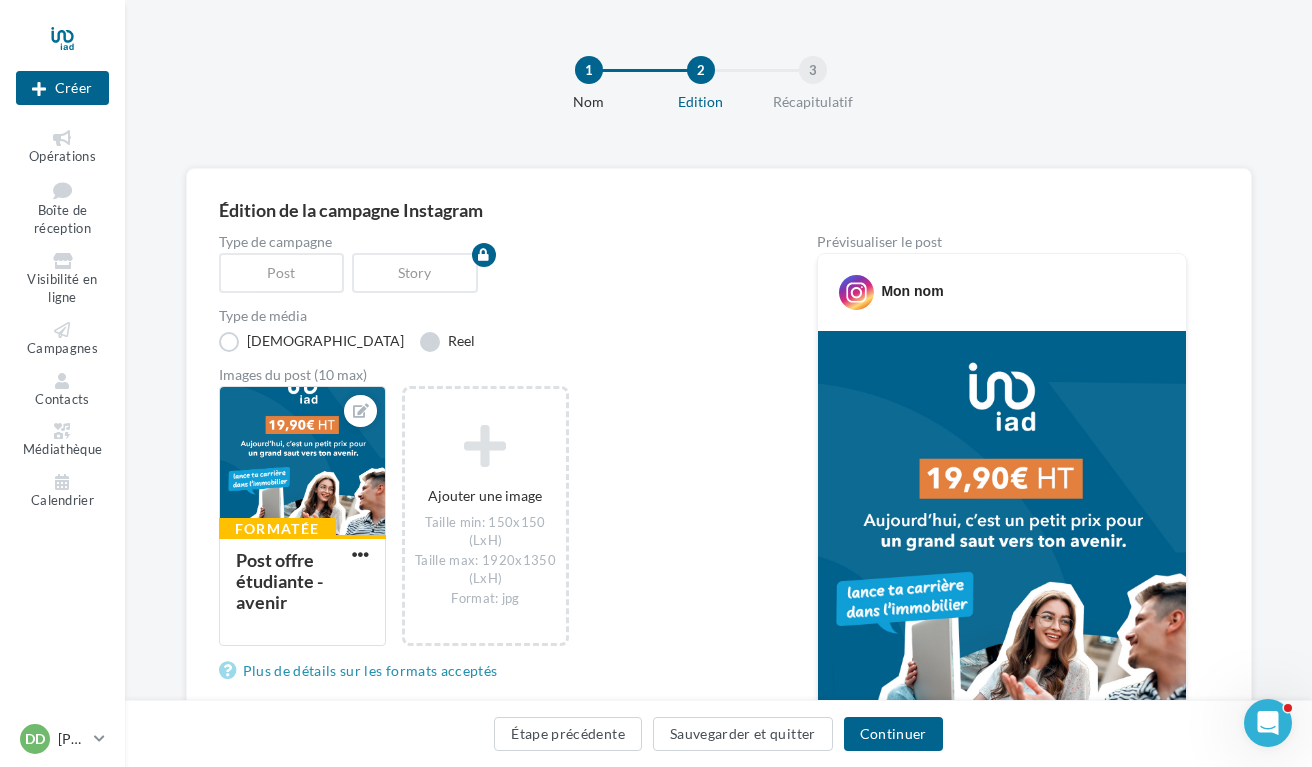 click on "Reel" at bounding box center (447, 342) 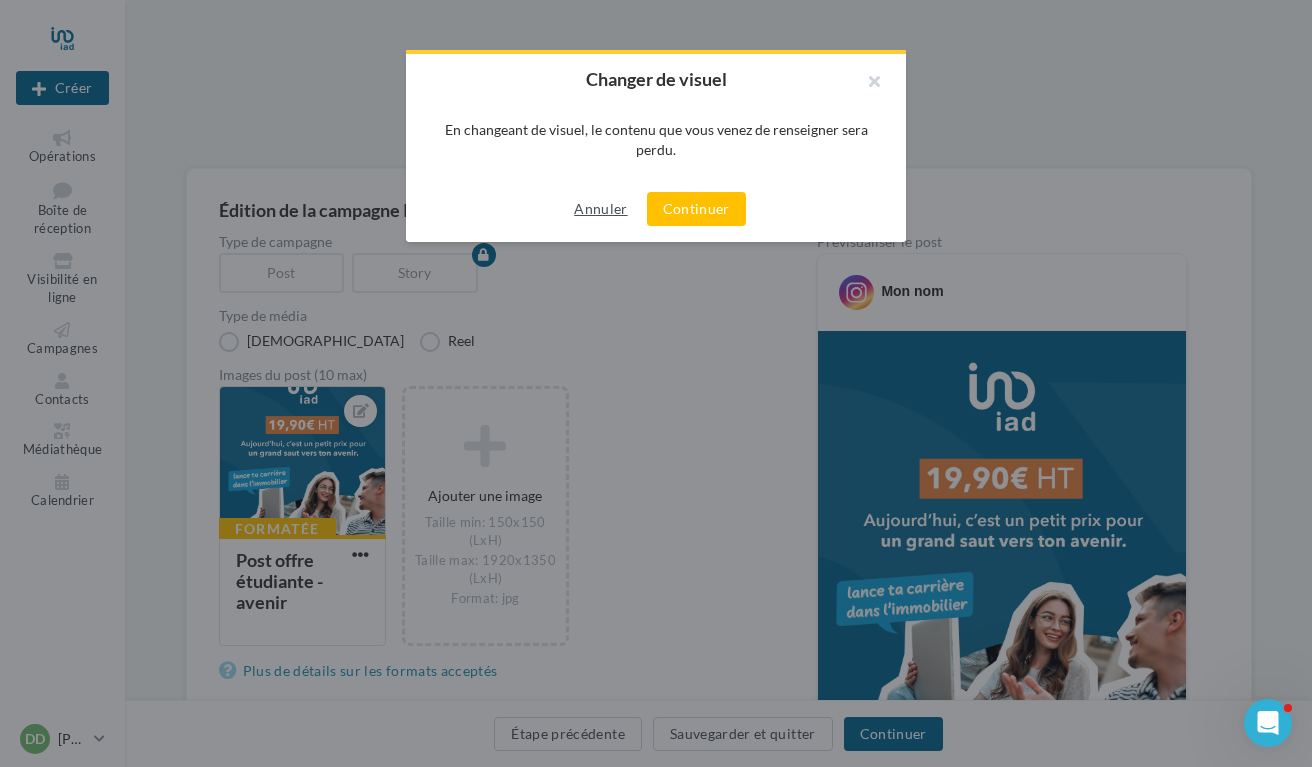 click on "Annuler" at bounding box center [600, 209] 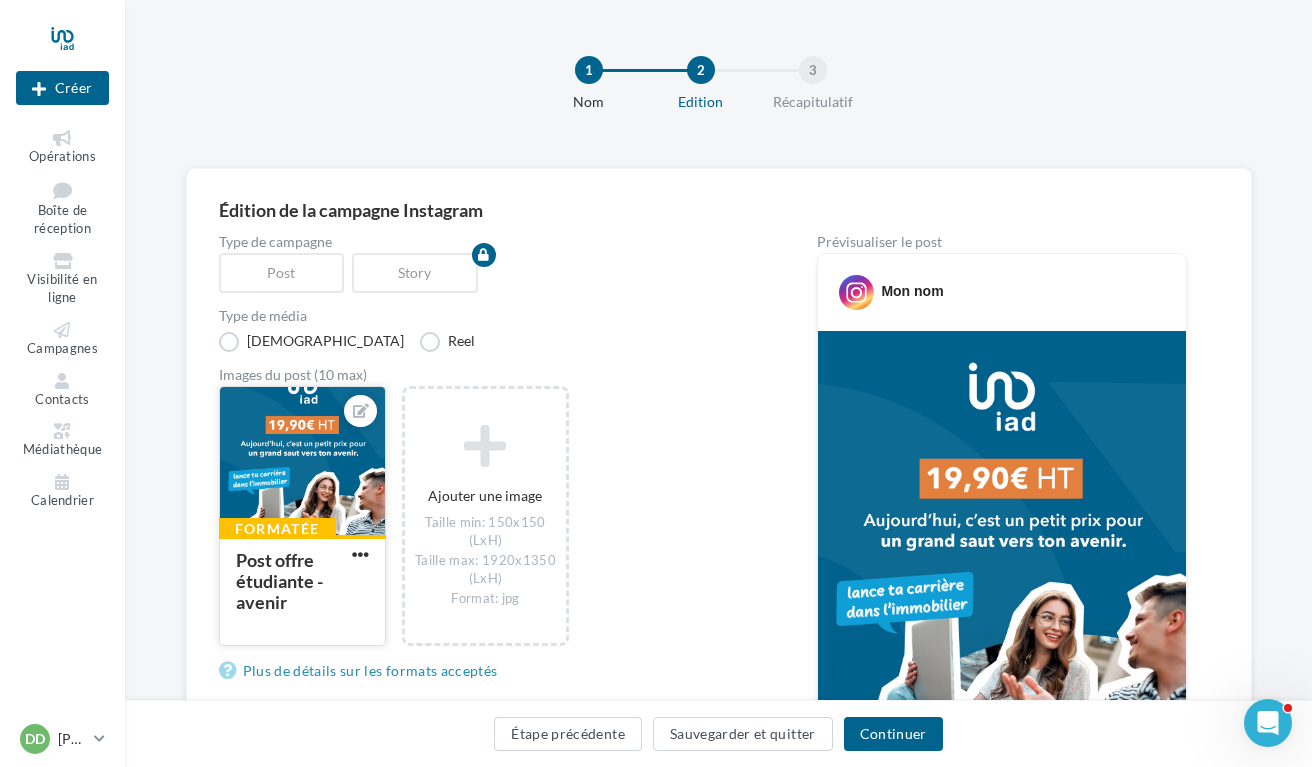 click on "Post offre étudiante - avenir" at bounding box center (290, 582) 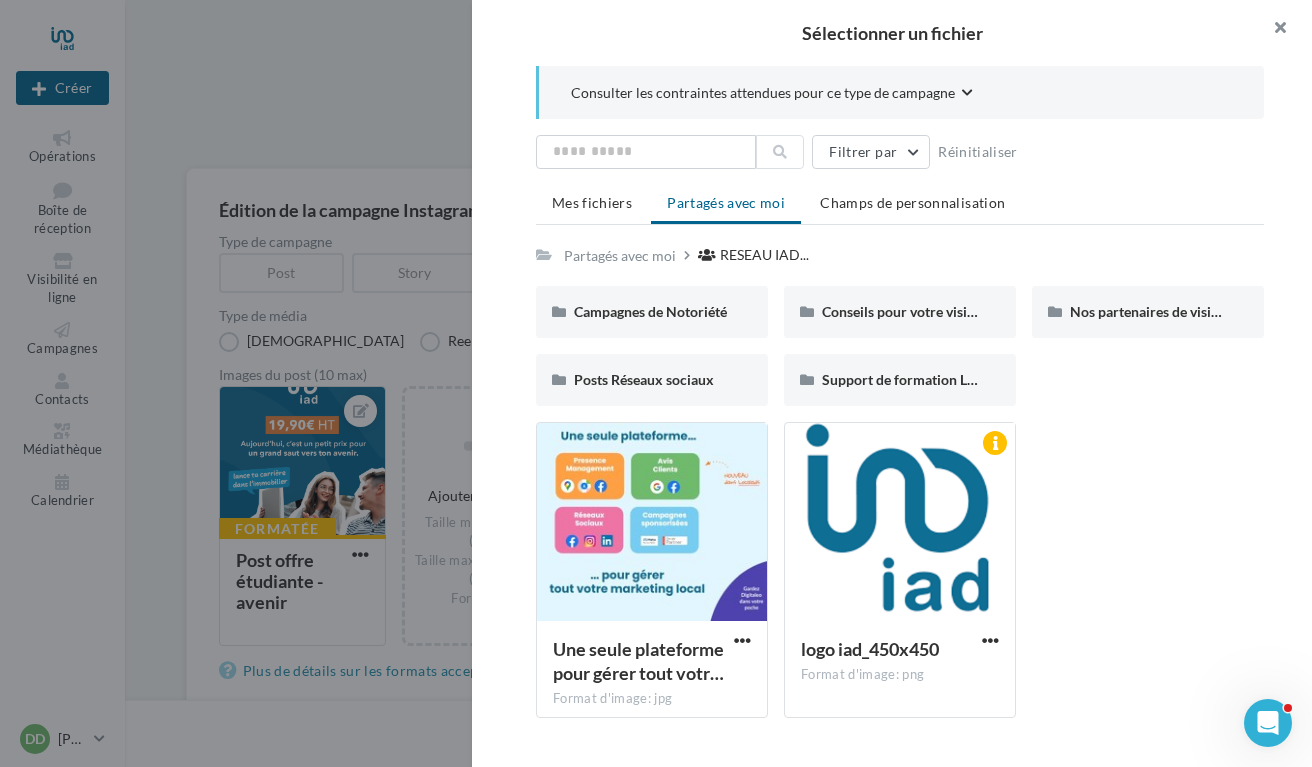 click at bounding box center [1272, 30] 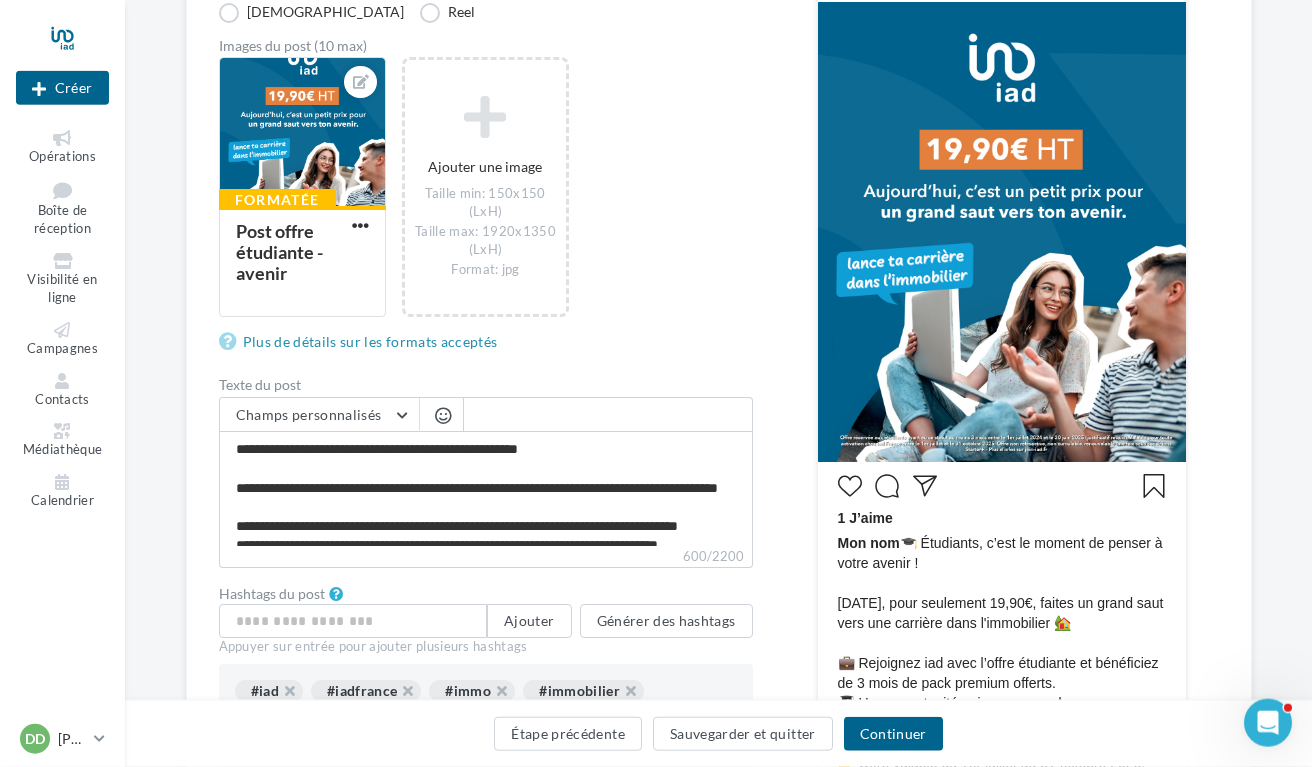 scroll, scrollTop: 330, scrollLeft: 0, axis: vertical 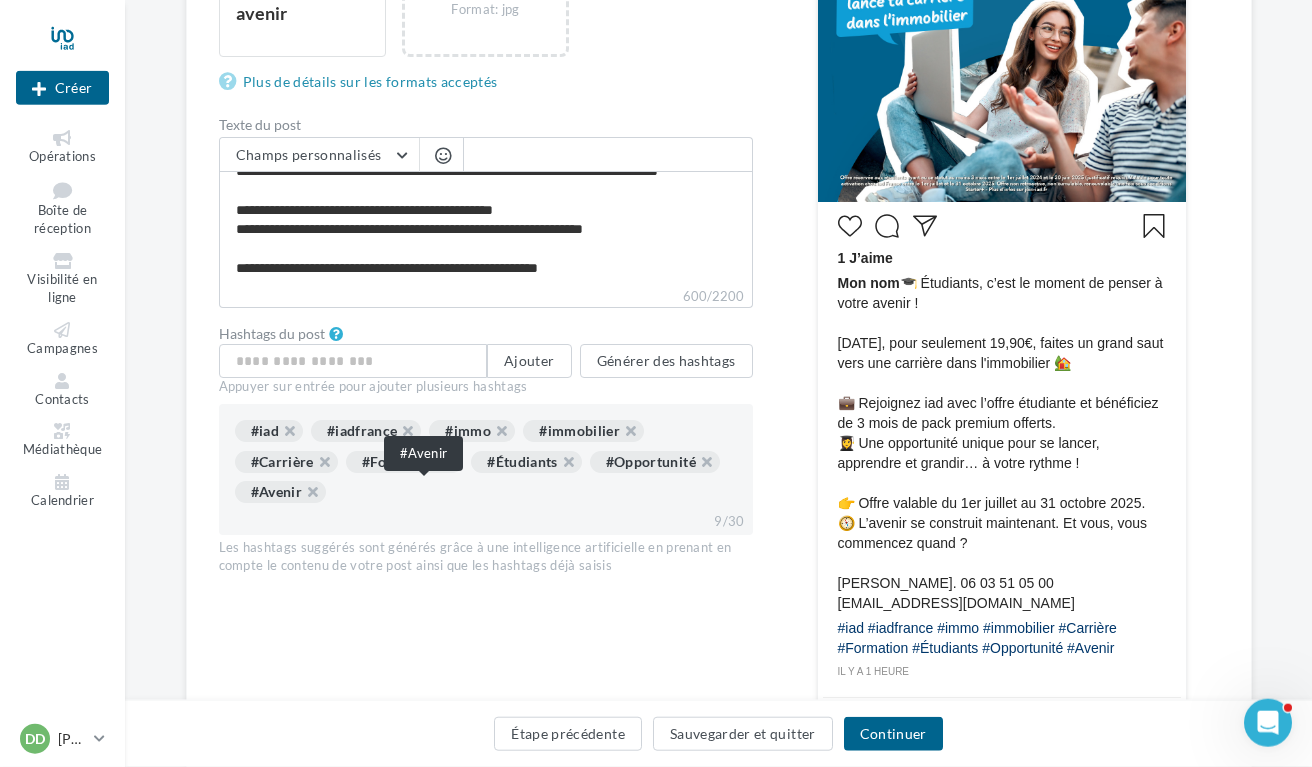 click on "#Avenir" at bounding box center (280, 492) 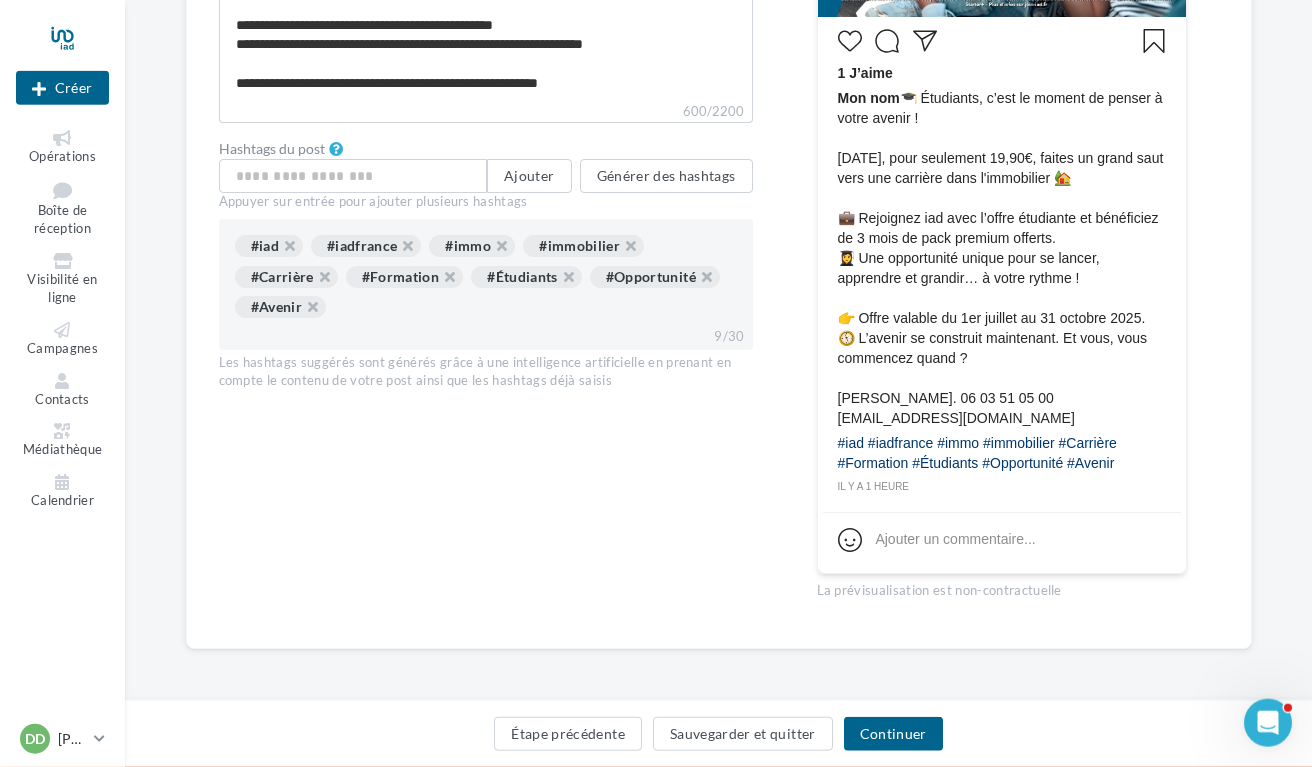scroll, scrollTop: 772, scrollLeft: 0, axis: vertical 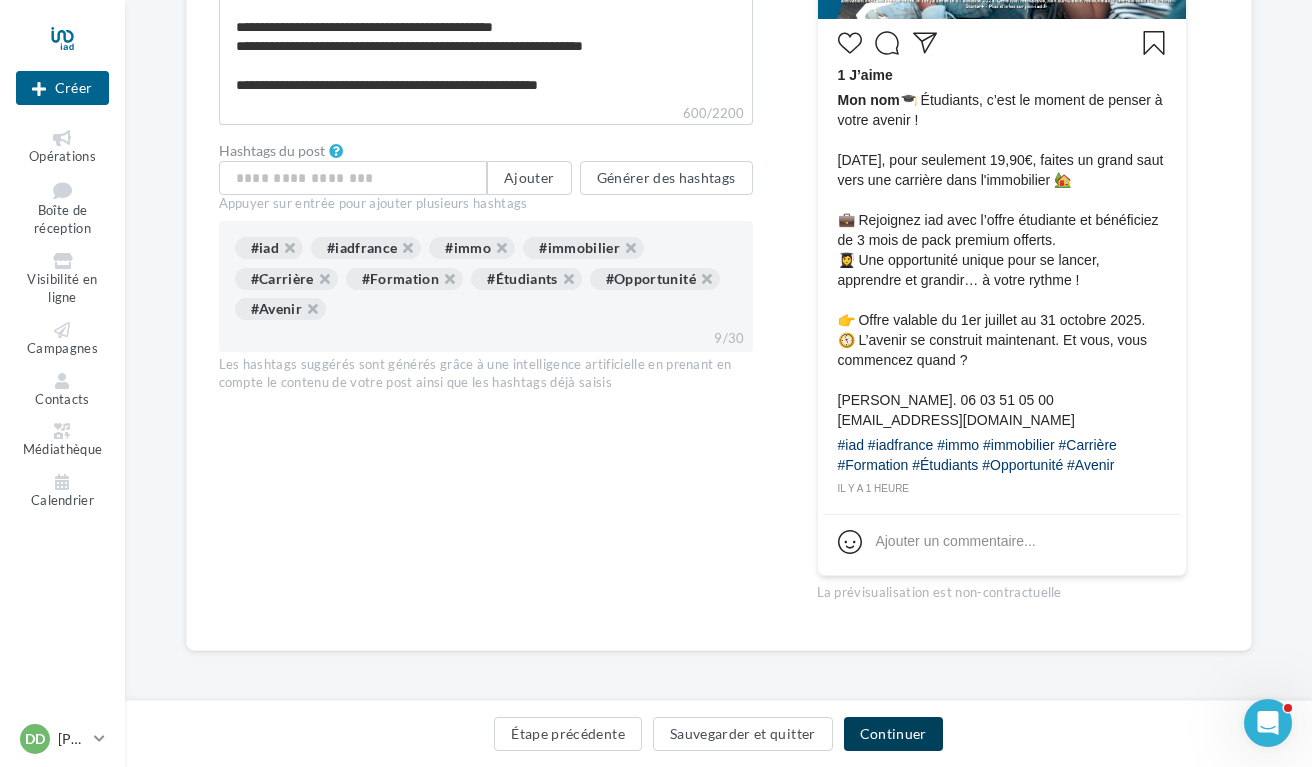 click on "Continuer" at bounding box center (893, 734) 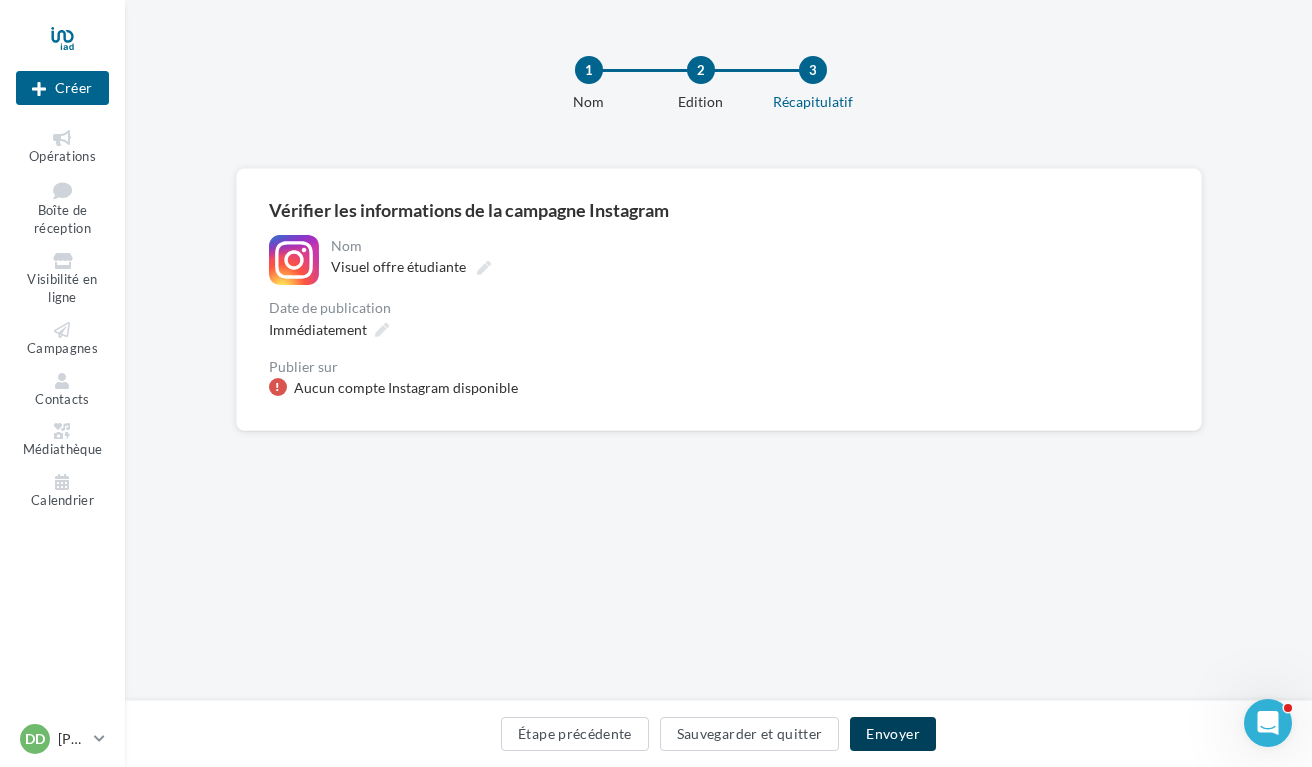 scroll, scrollTop: 0, scrollLeft: 0, axis: both 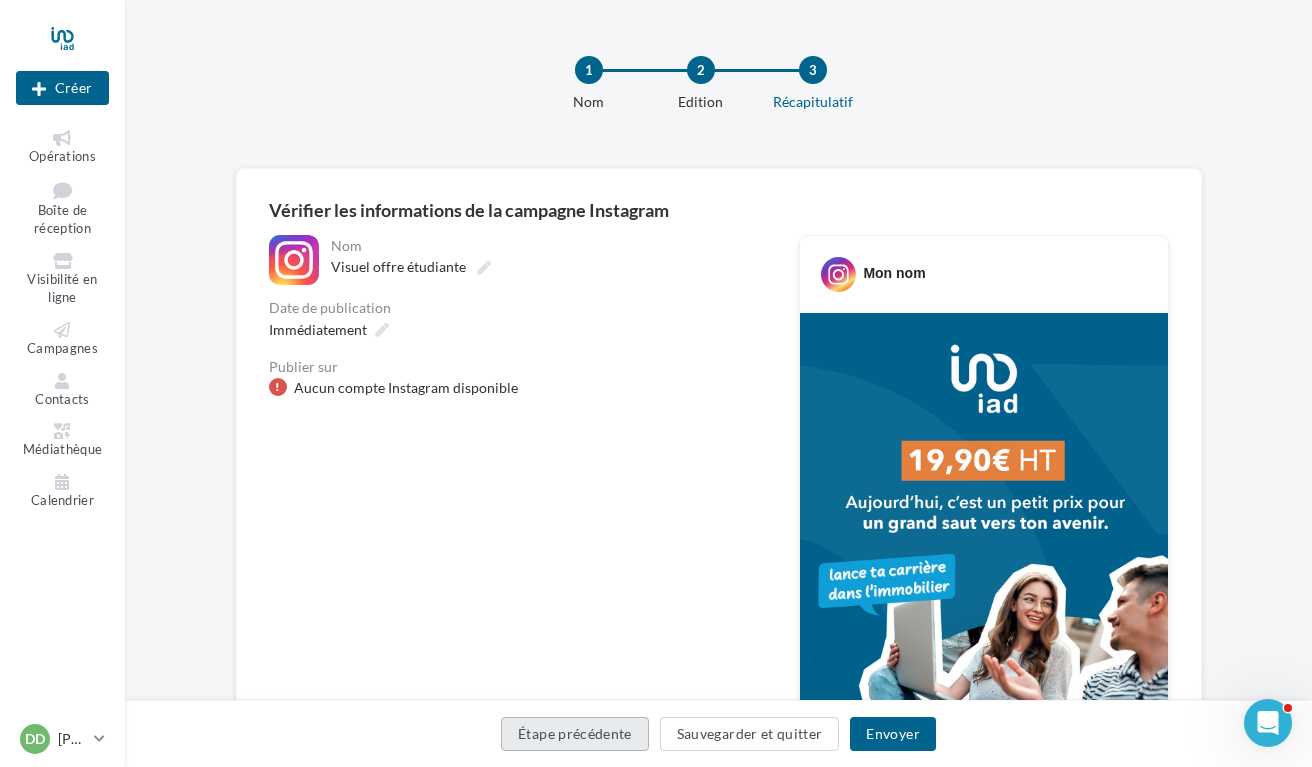 click on "Étape précédente" at bounding box center (575, 734) 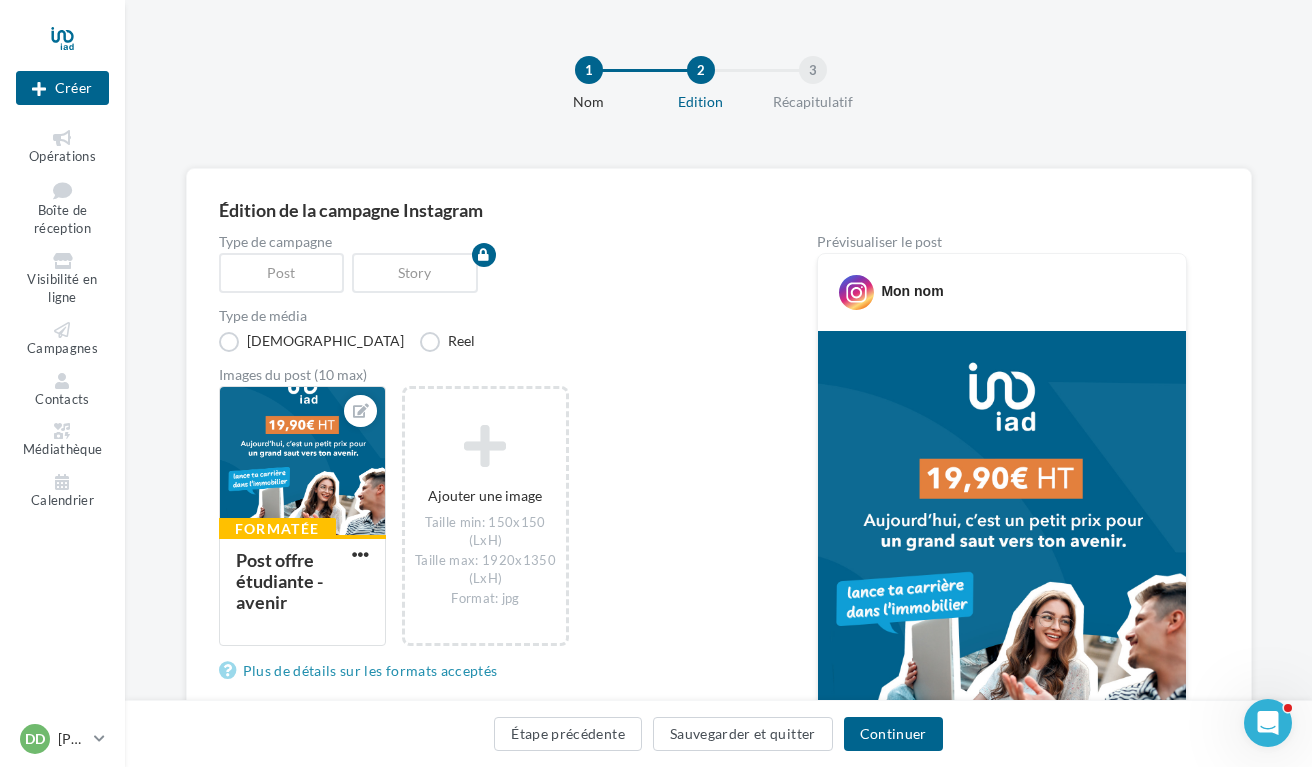 click on "Étape précédente" at bounding box center (568, 734) 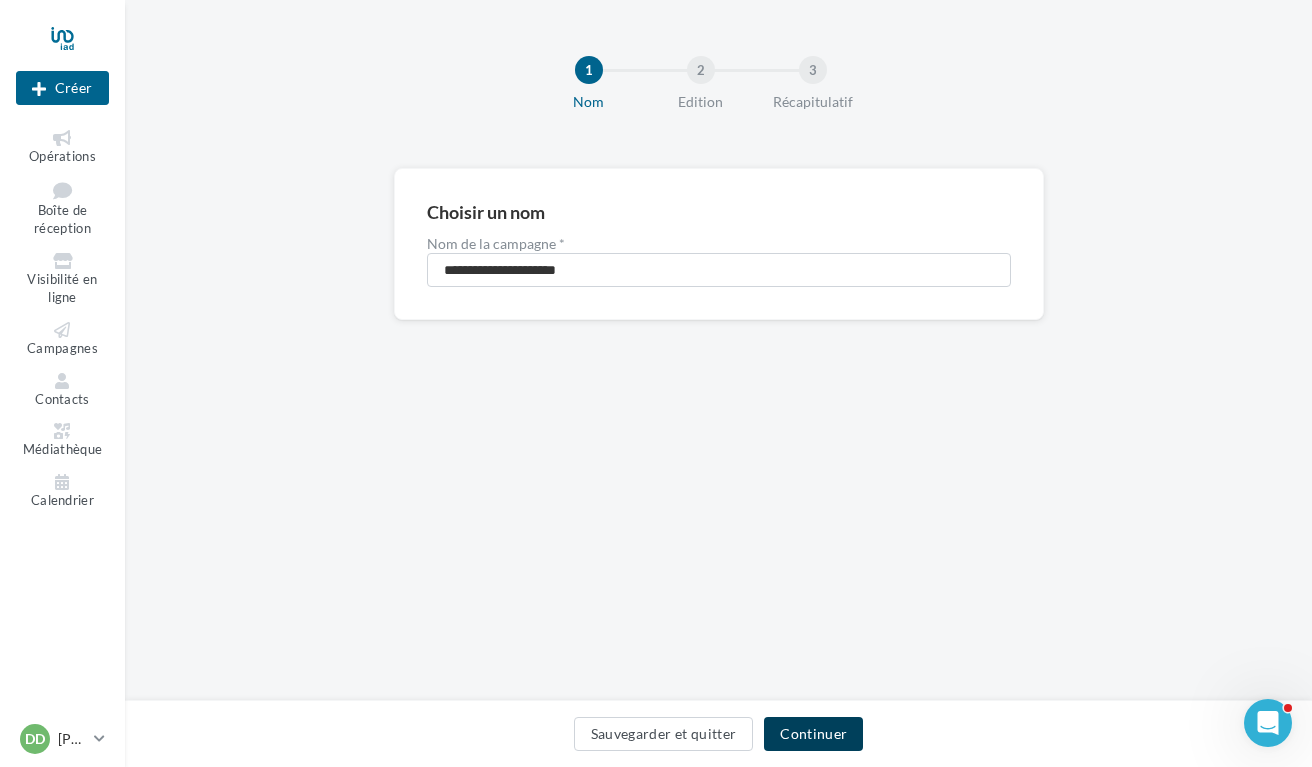 click on "Continuer" at bounding box center (813, 734) 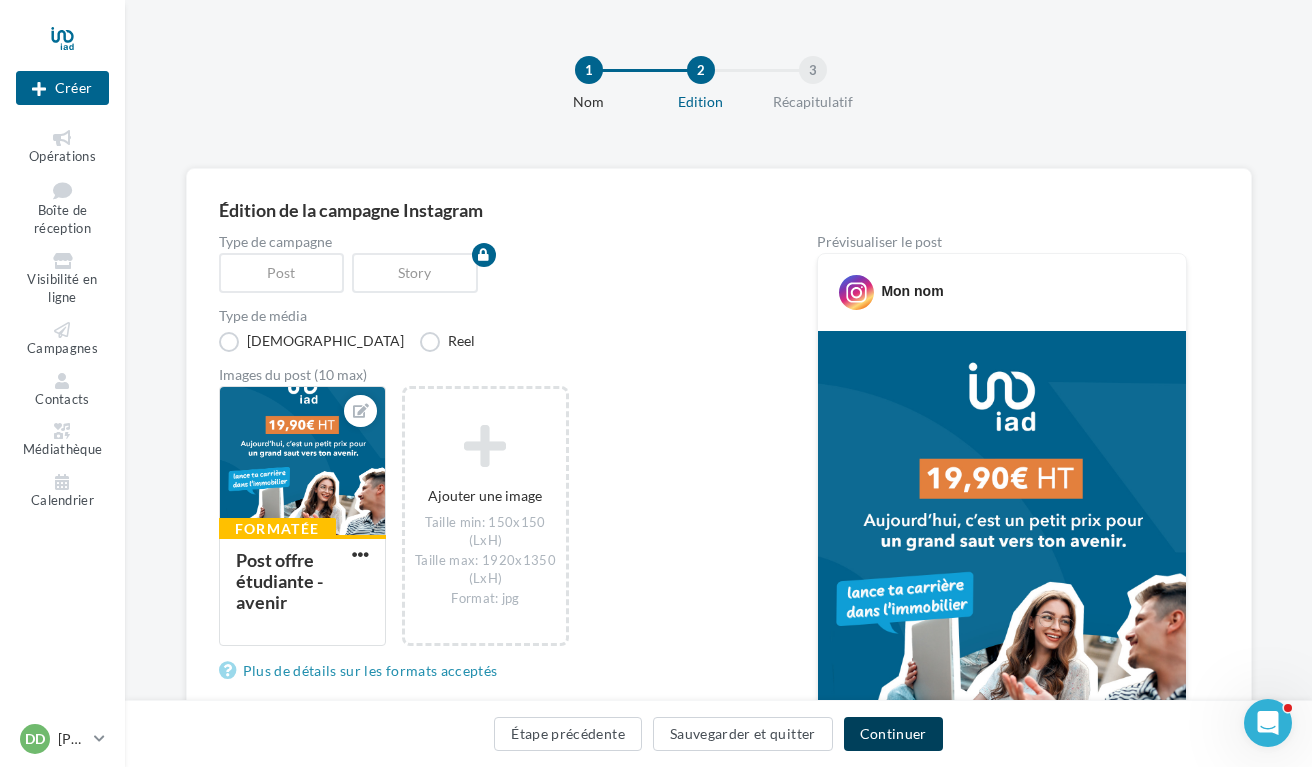 click on "Continuer" at bounding box center [893, 734] 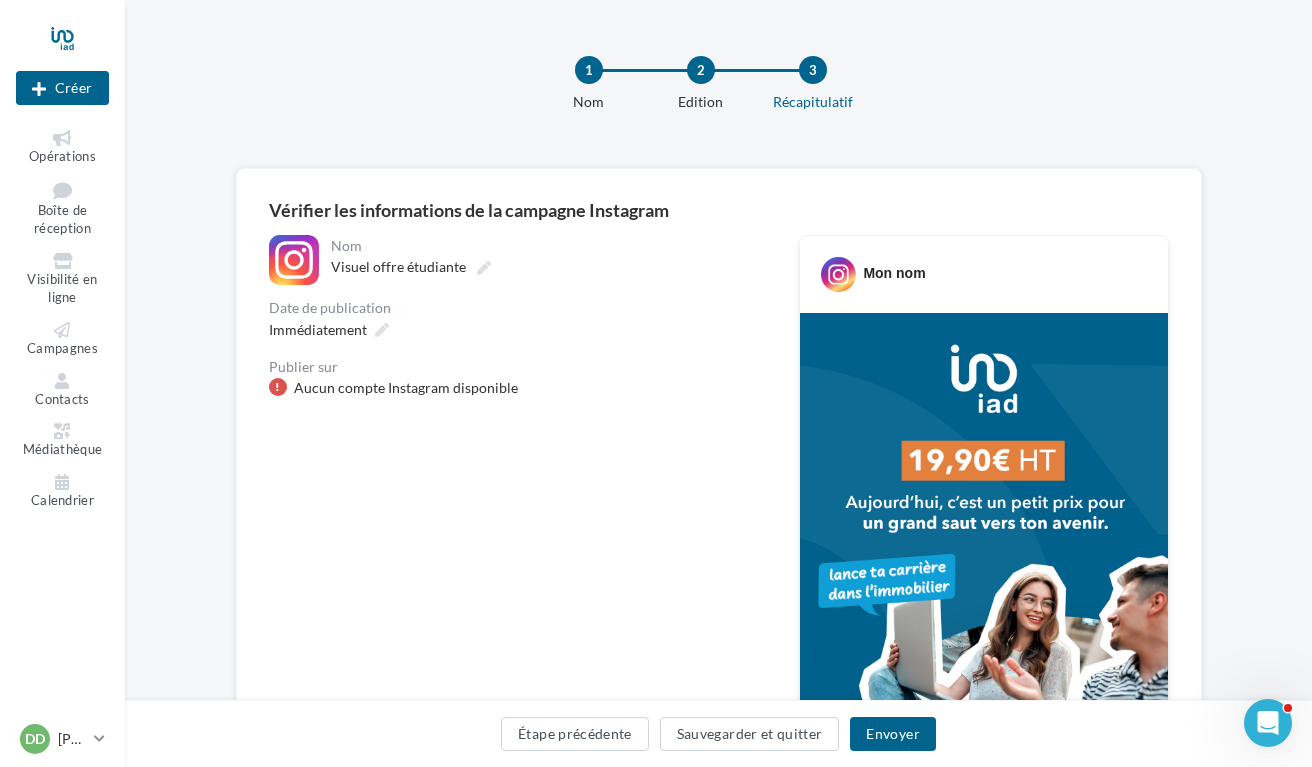 click on "Aucun compte Instagram disponible" at bounding box center (406, 388) 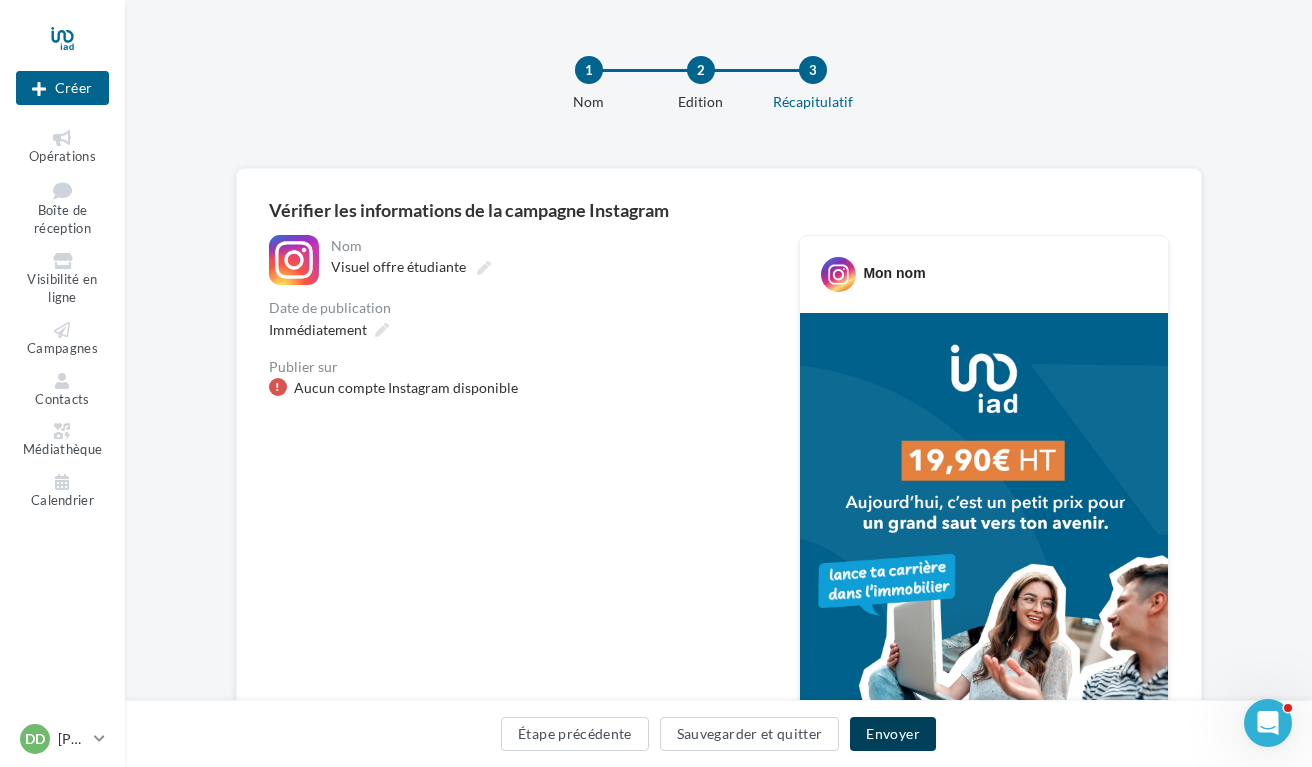 click on "Envoyer" at bounding box center (892, 734) 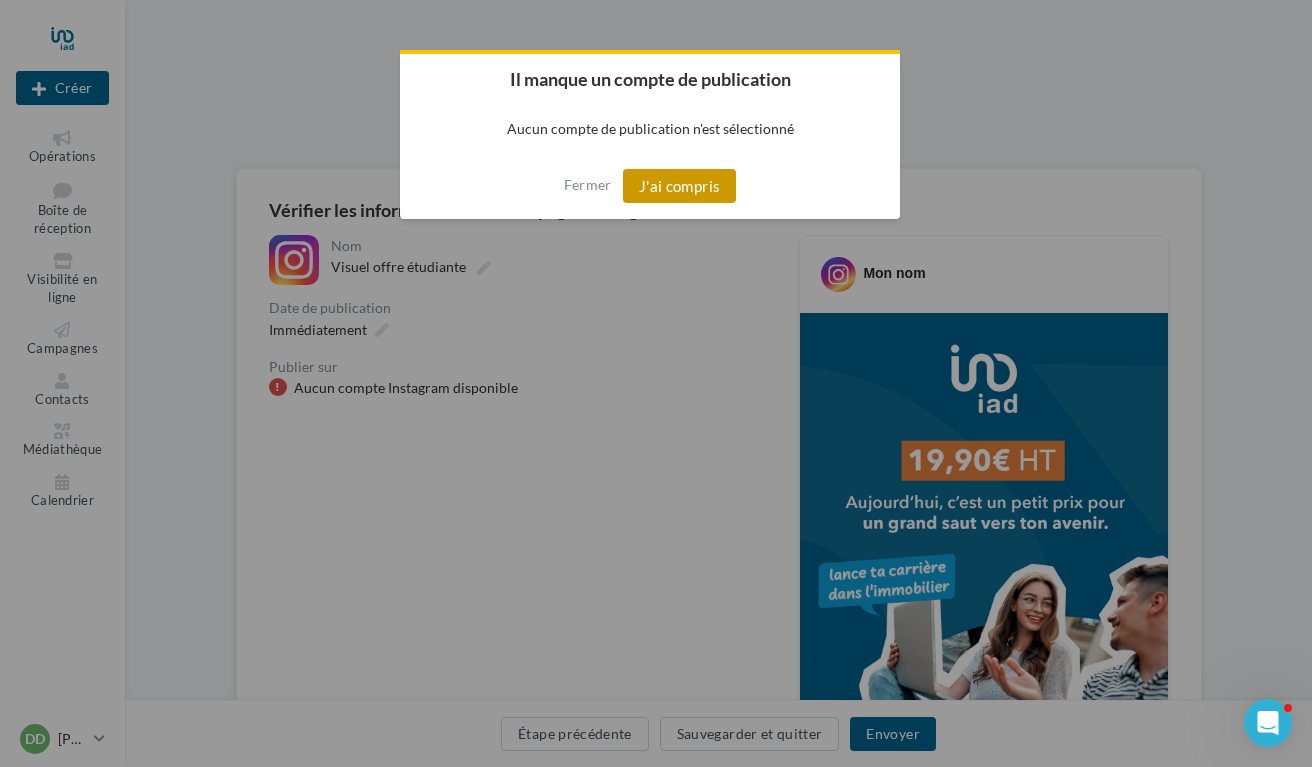 click on "J'ai compris" at bounding box center (680, 186) 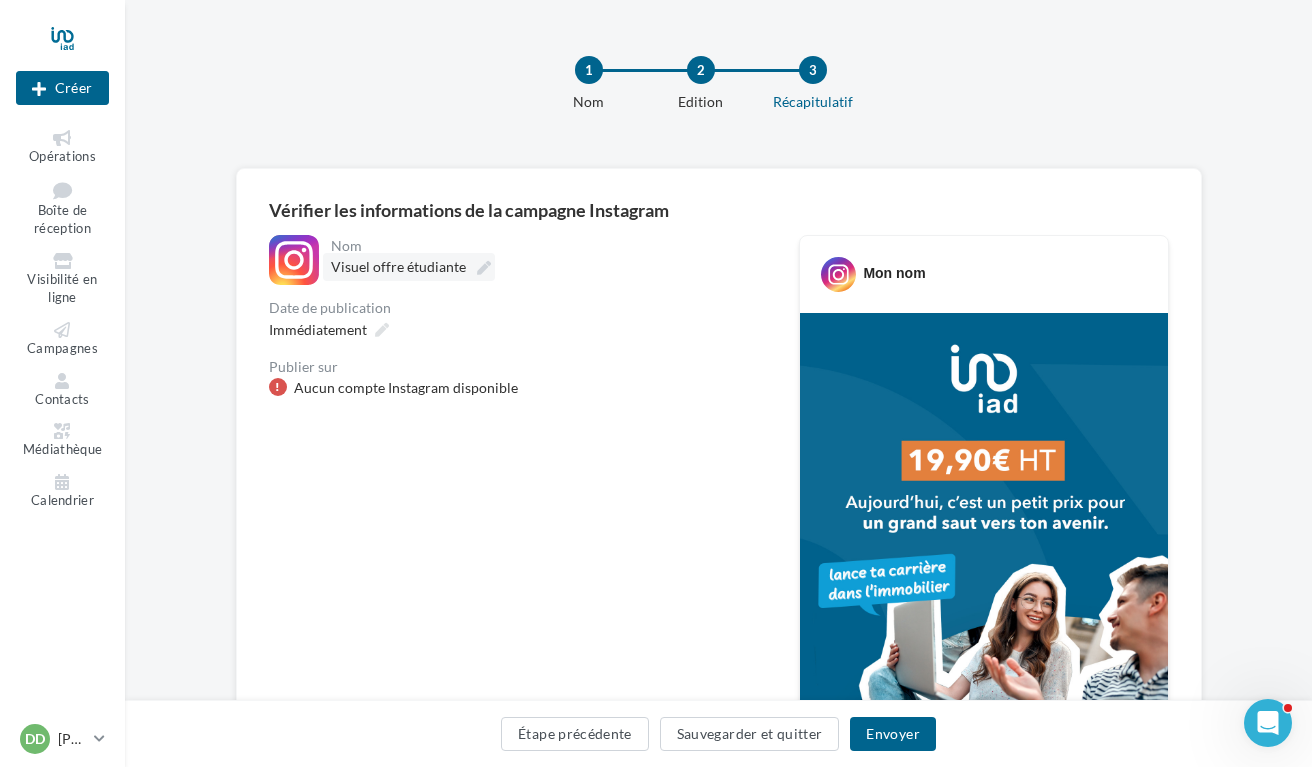 click at bounding box center (484, 268) 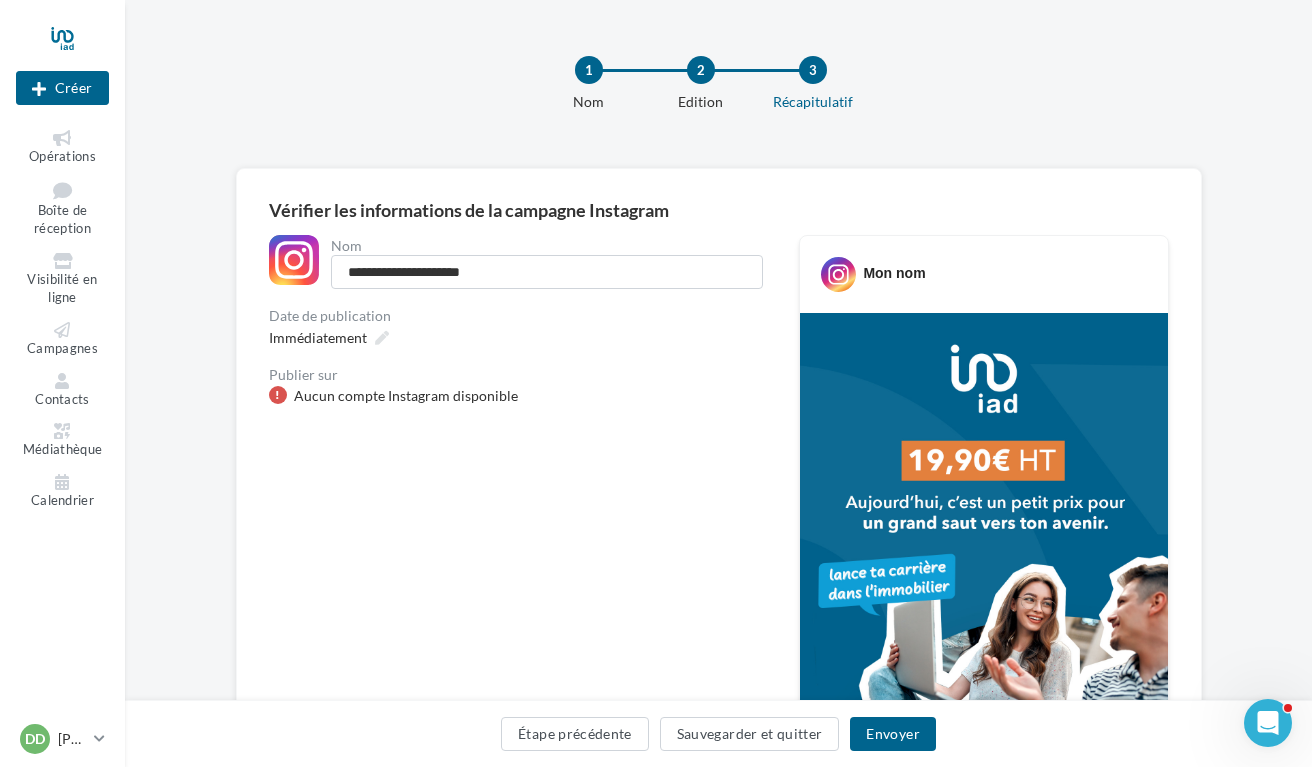 click on "**********" at bounding box center (518, 803) 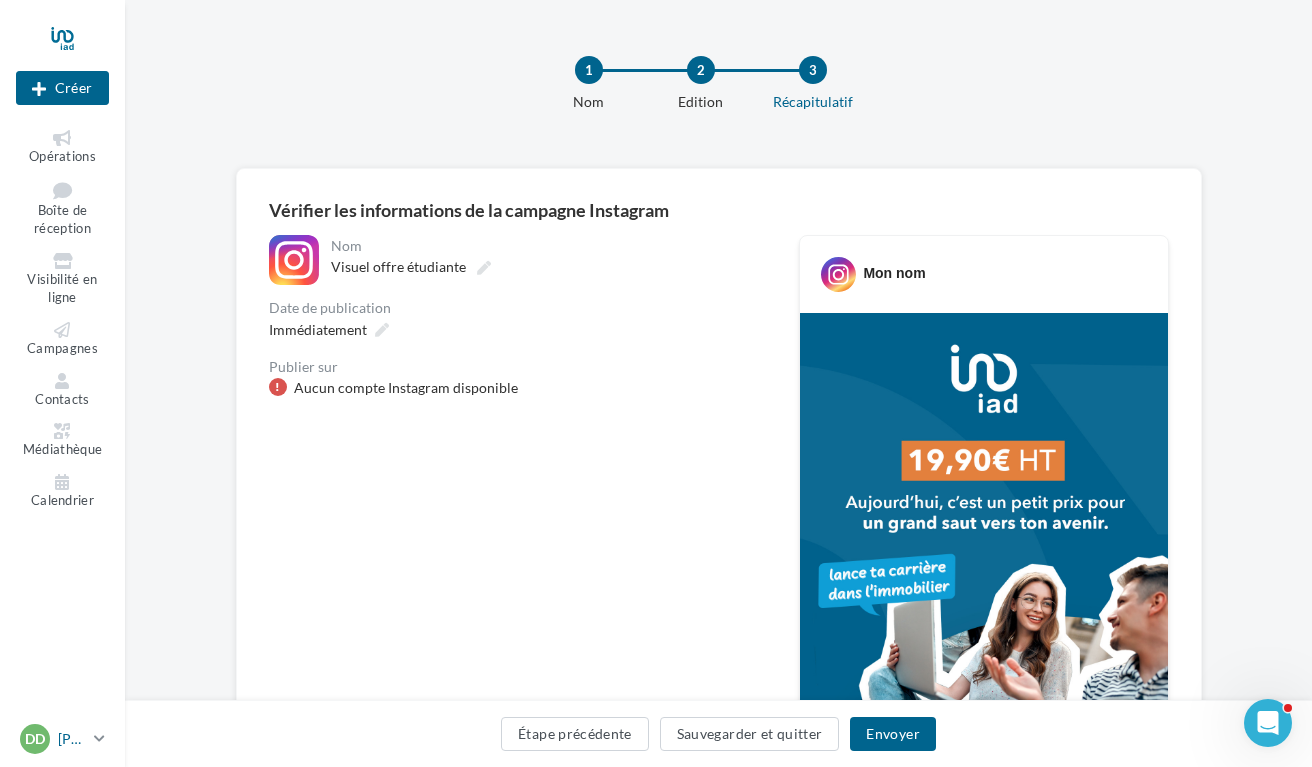 click on "[PERSON_NAME]" at bounding box center [72, 739] 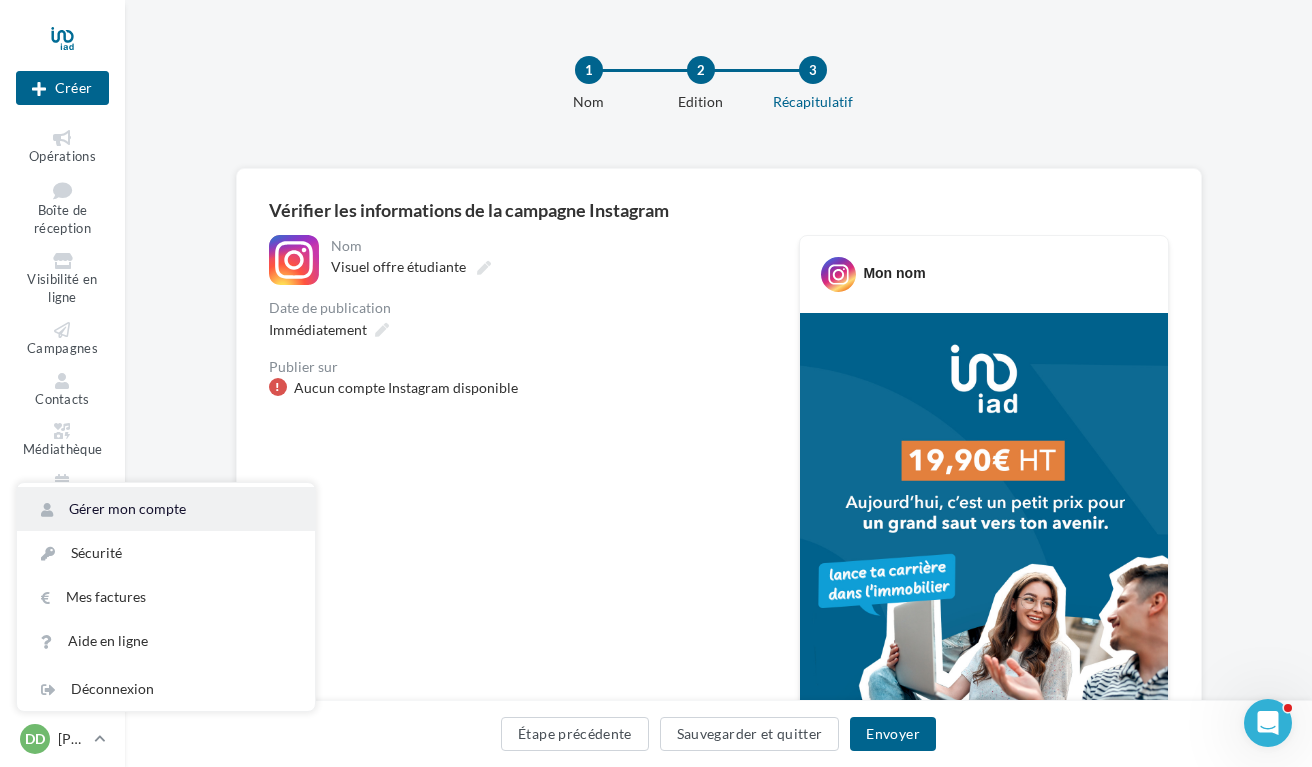 click on "Gérer mon compte" at bounding box center [166, 509] 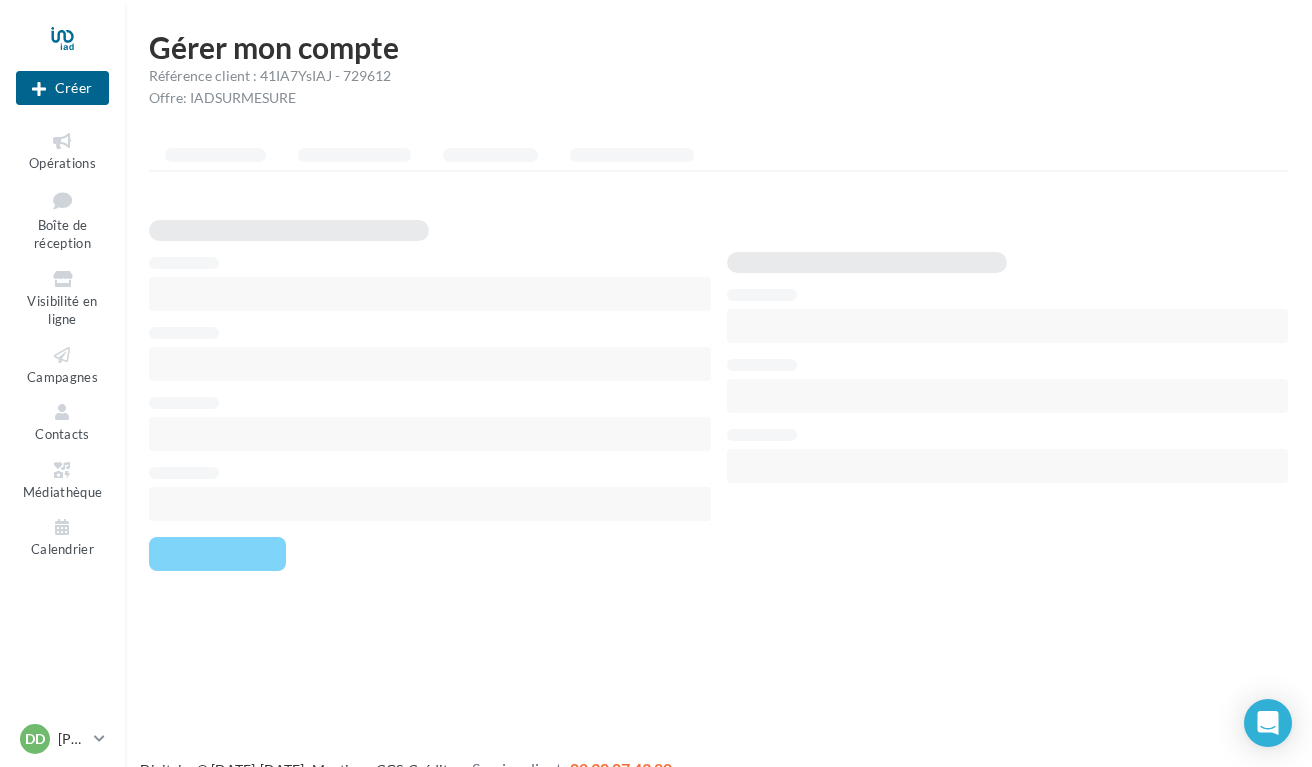 scroll, scrollTop: 0, scrollLeft: 0, axis: both 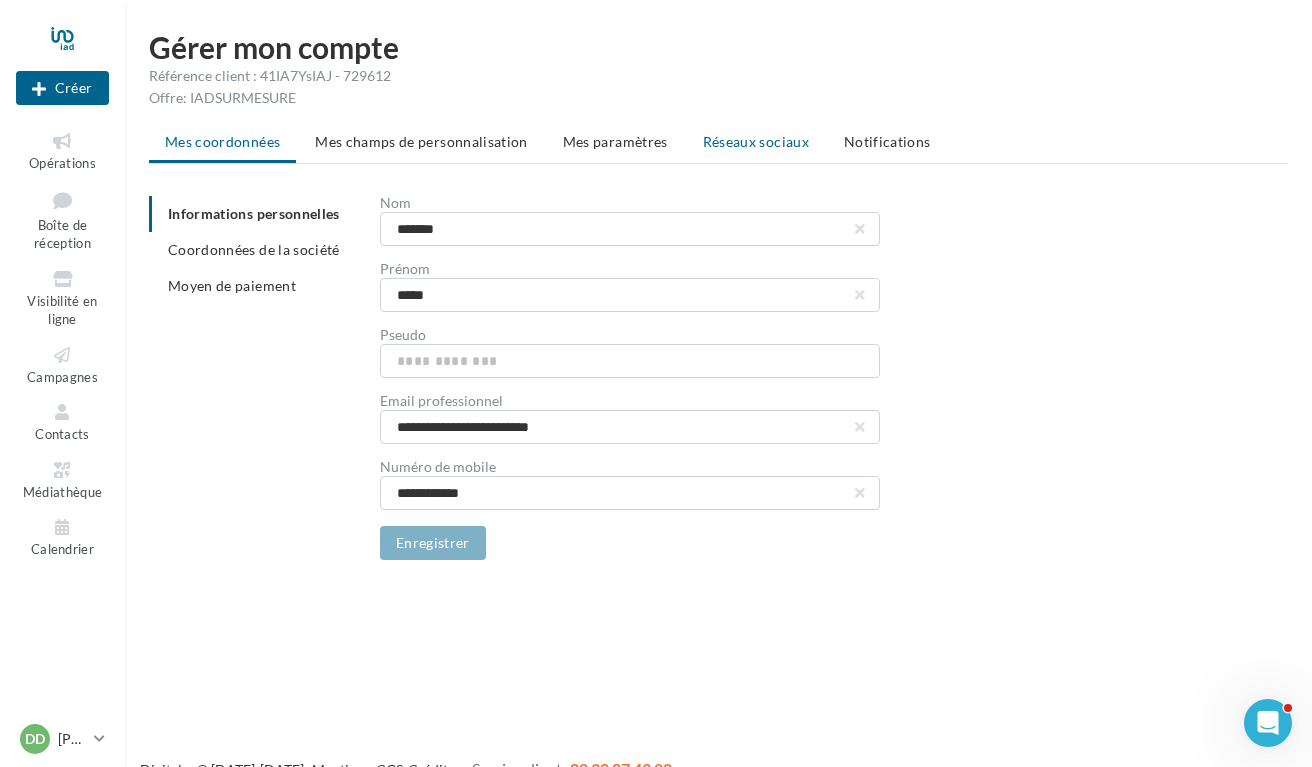 click on "Réseaux sociaux" at bounding box center (756, 141) 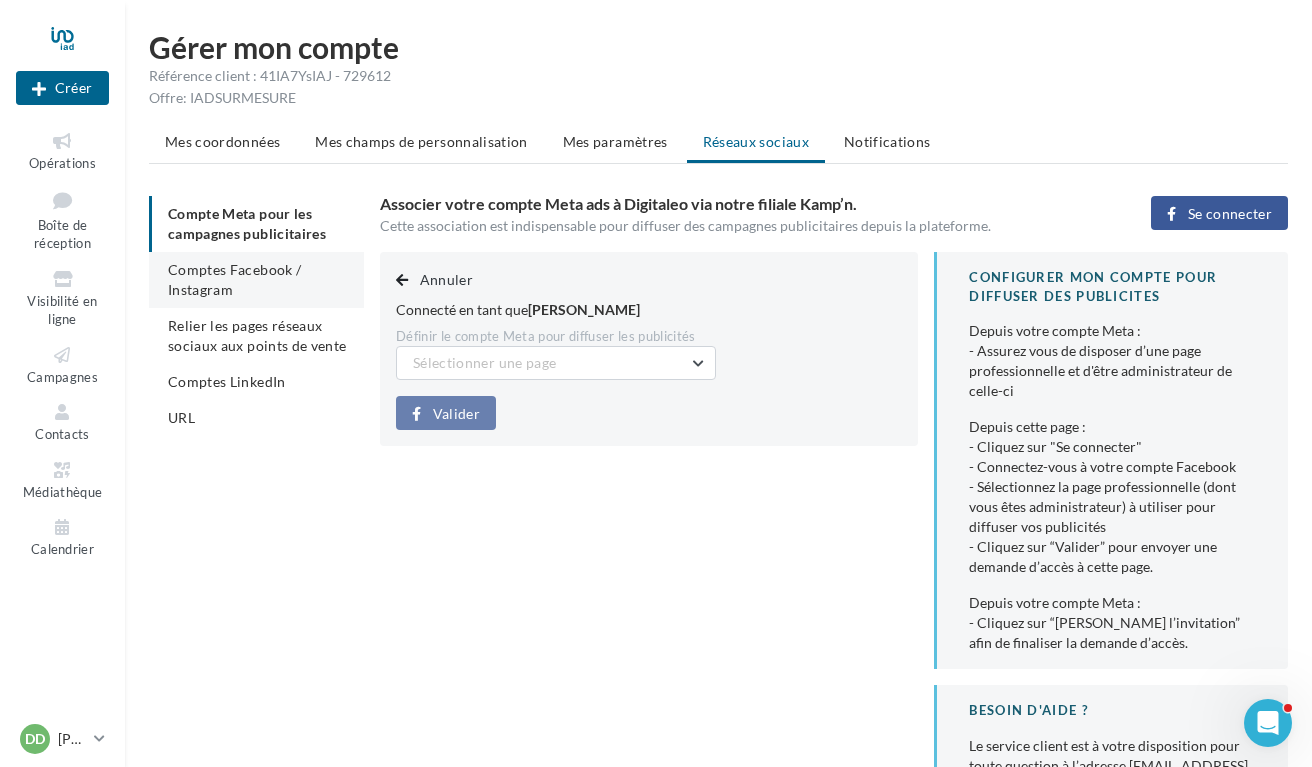 click on "Comptes Facebook / Instagram" at bounding box center [234, 279] 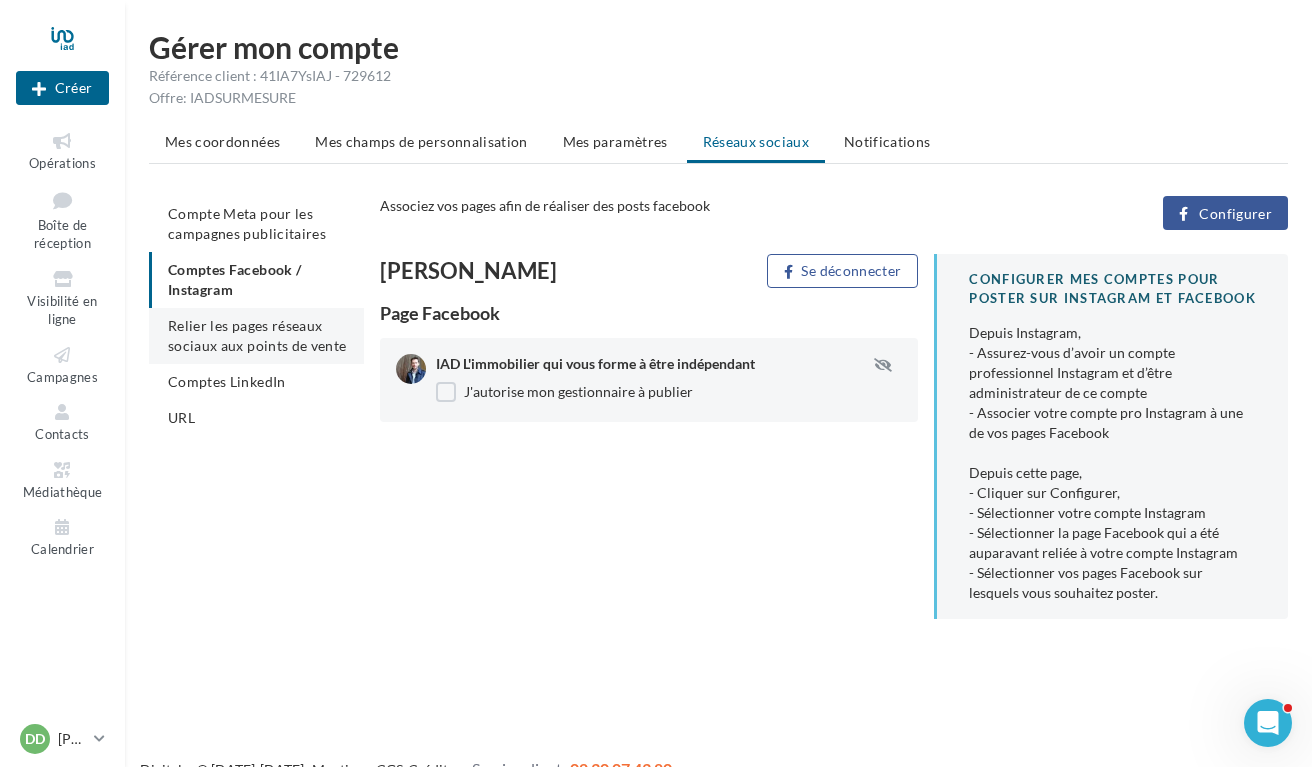 click on "Relier les pages réseaux sociaux aux points de vente" at bounding box center (257, 335) 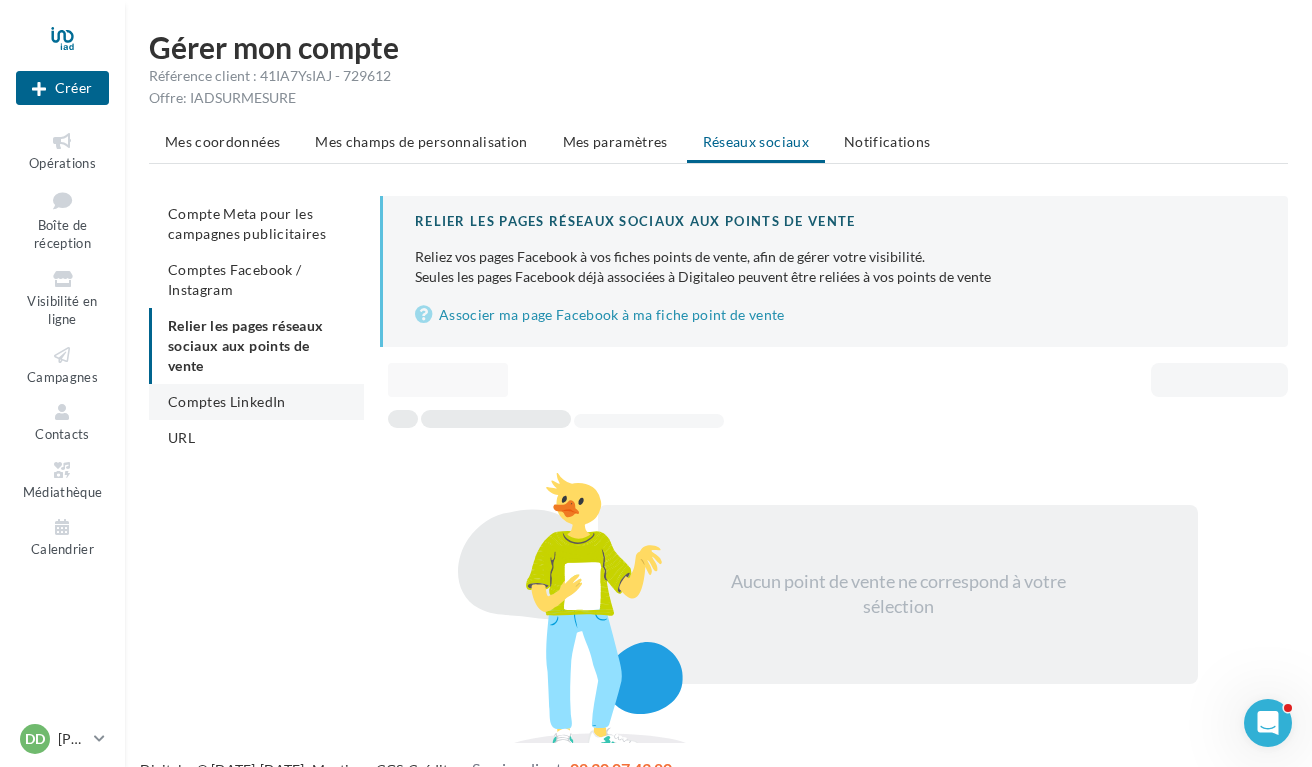 click on "Comptes LinkedIn" at bounding box center [227, 401] 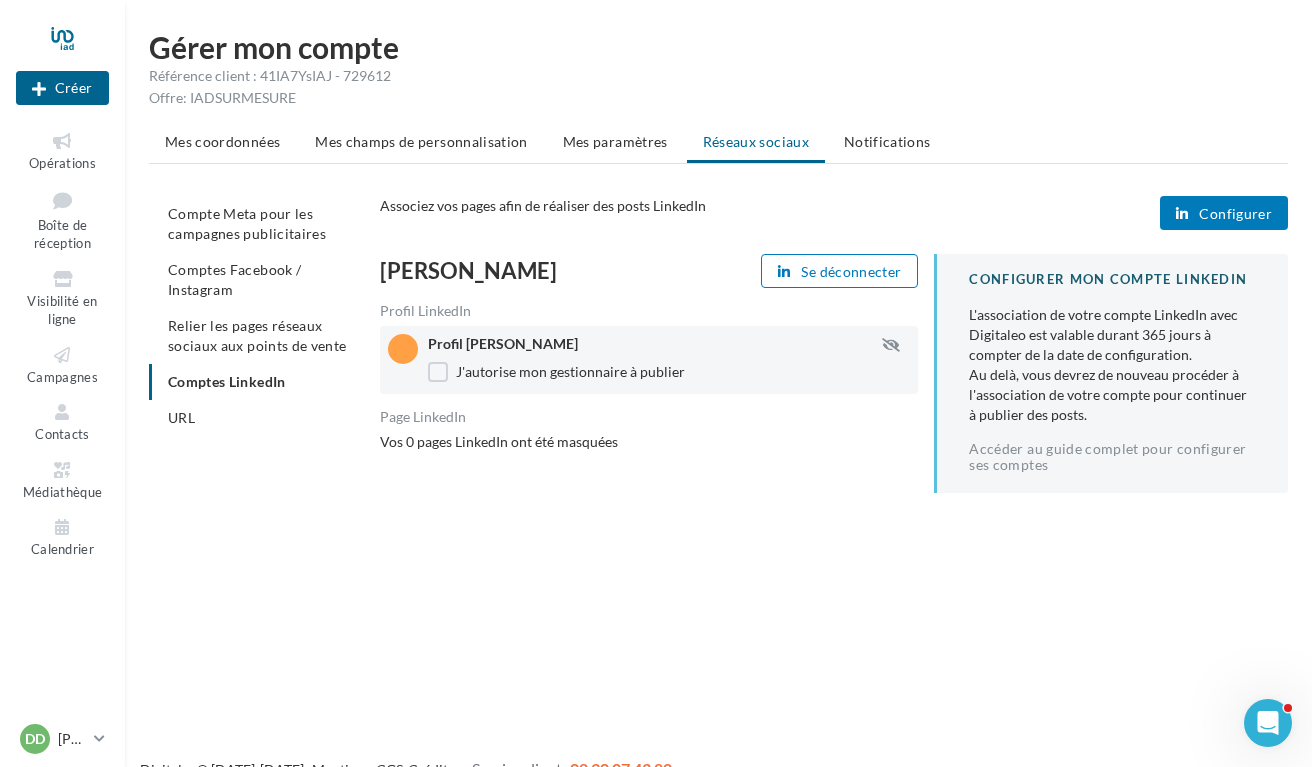 click on "Configurer" at bounding box center [1235, 214] 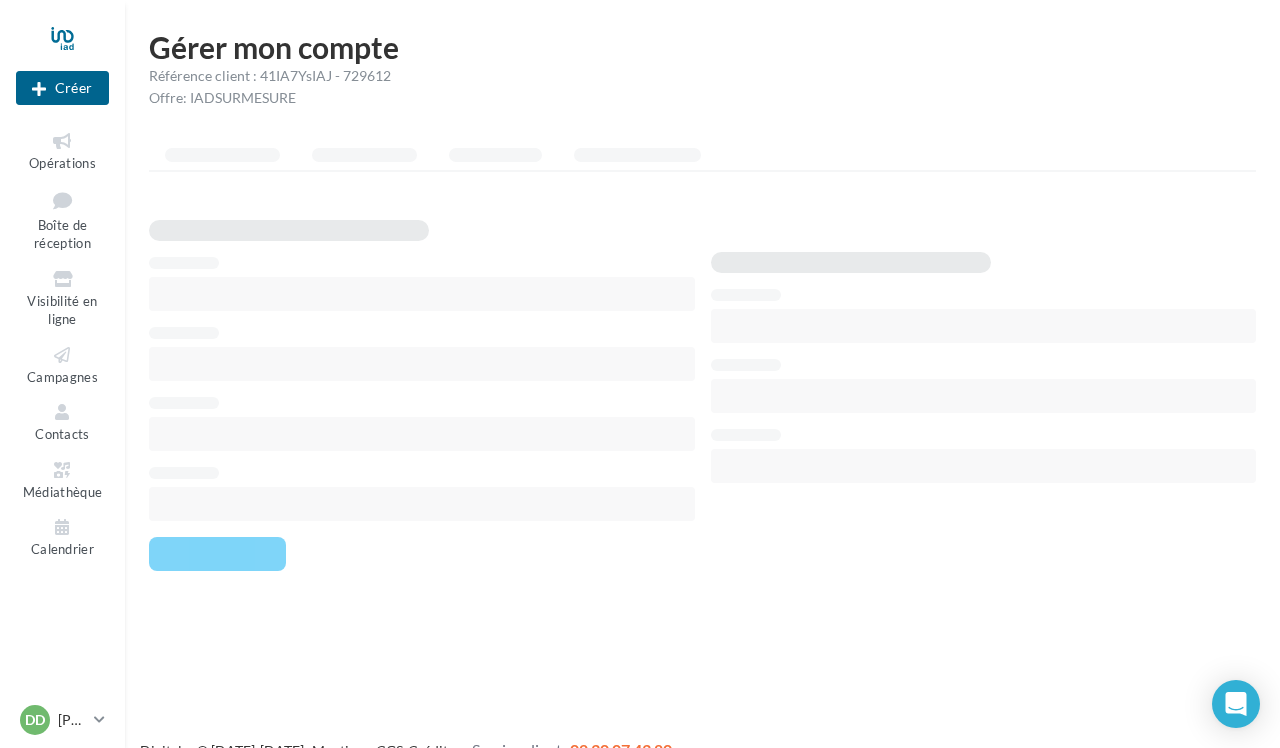 scroll, scrollTop: 0, scrollLeft: 0, axis: both 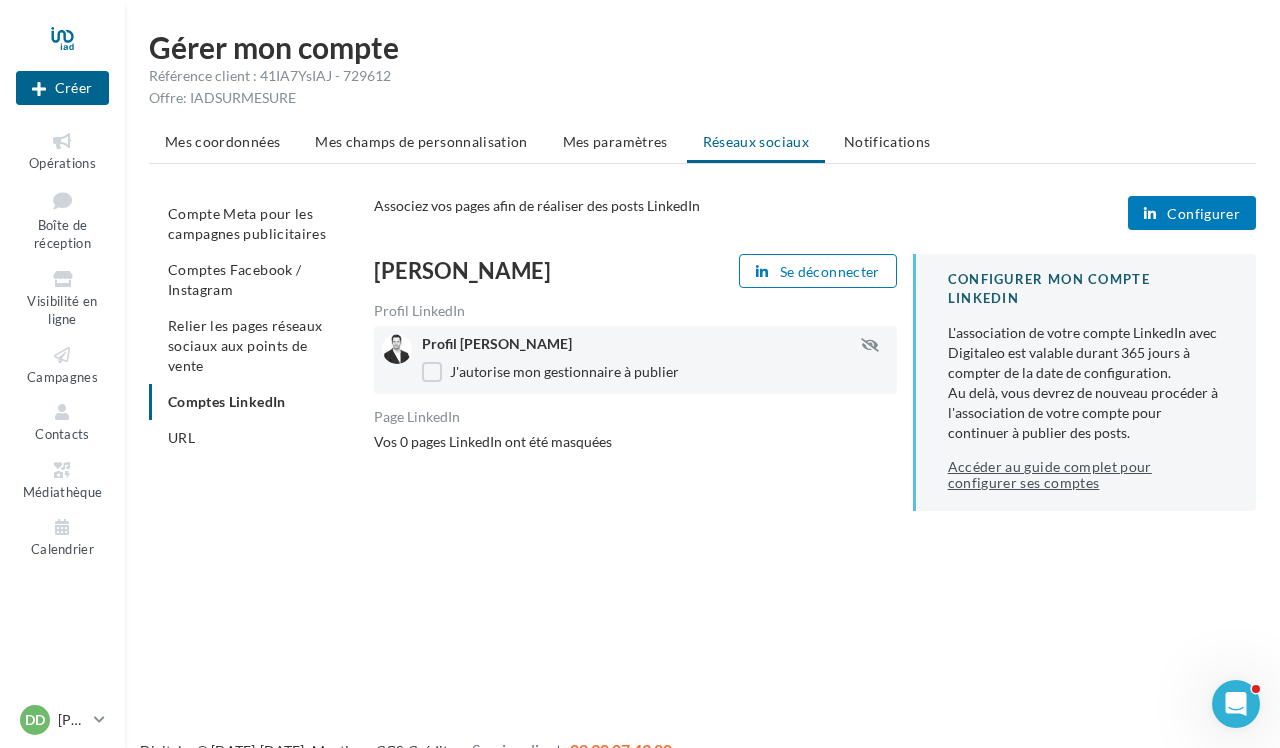 click on "Accéder au guide complet pour configurer ses comptes" at bounding box center (1086, 475) 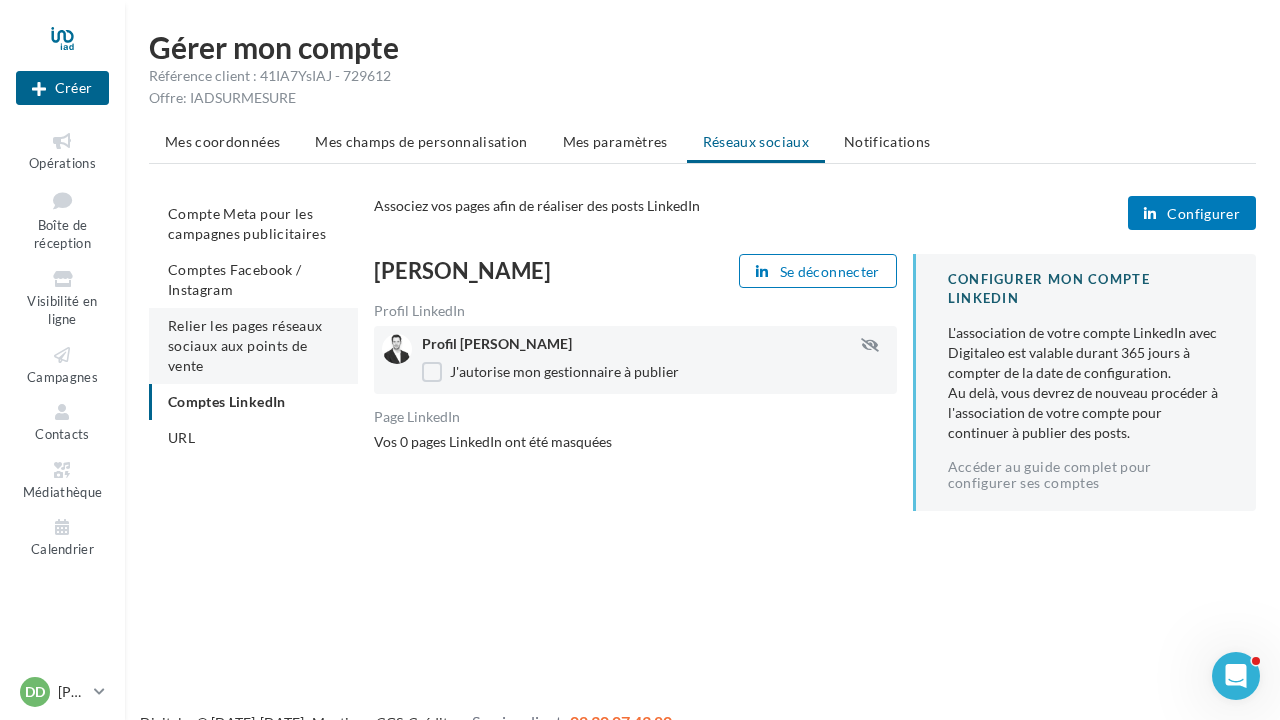 click on "Relier les pages réseaux sociaux aux points de vente" at bounding box center (245, 345) 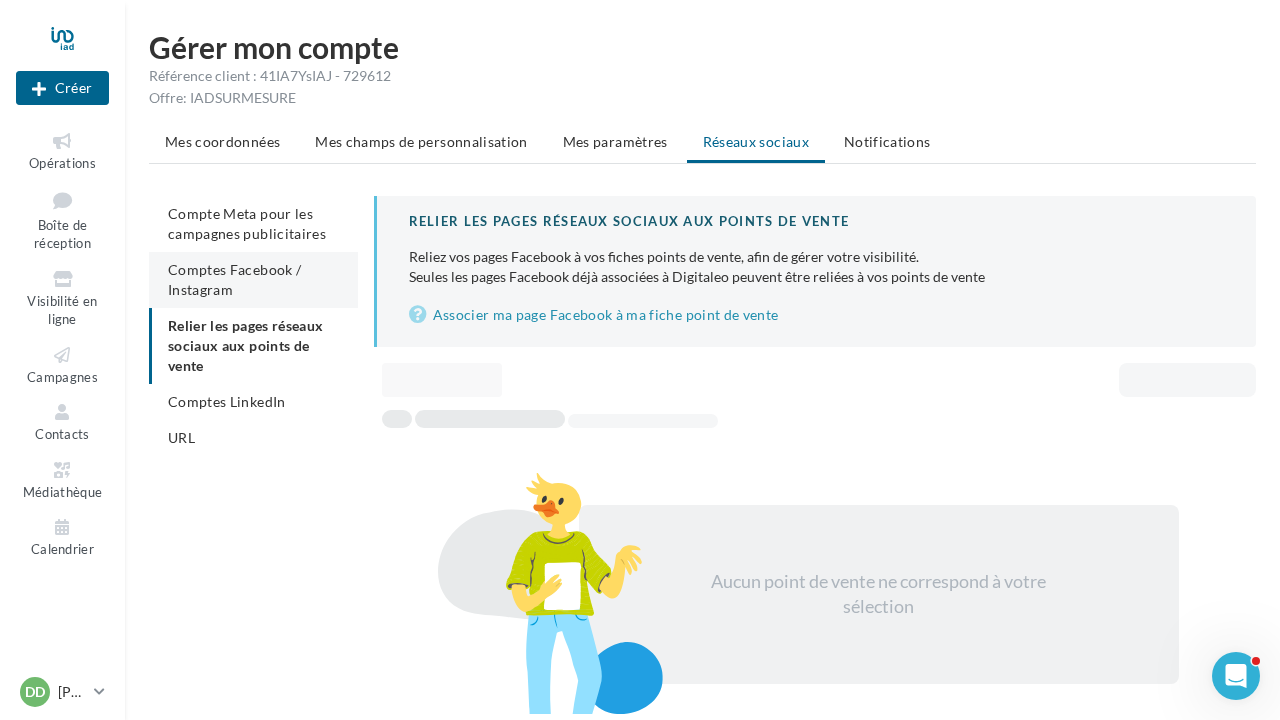 click on "Comptes Facebook / Instagram" at bounding box center [234, 279] 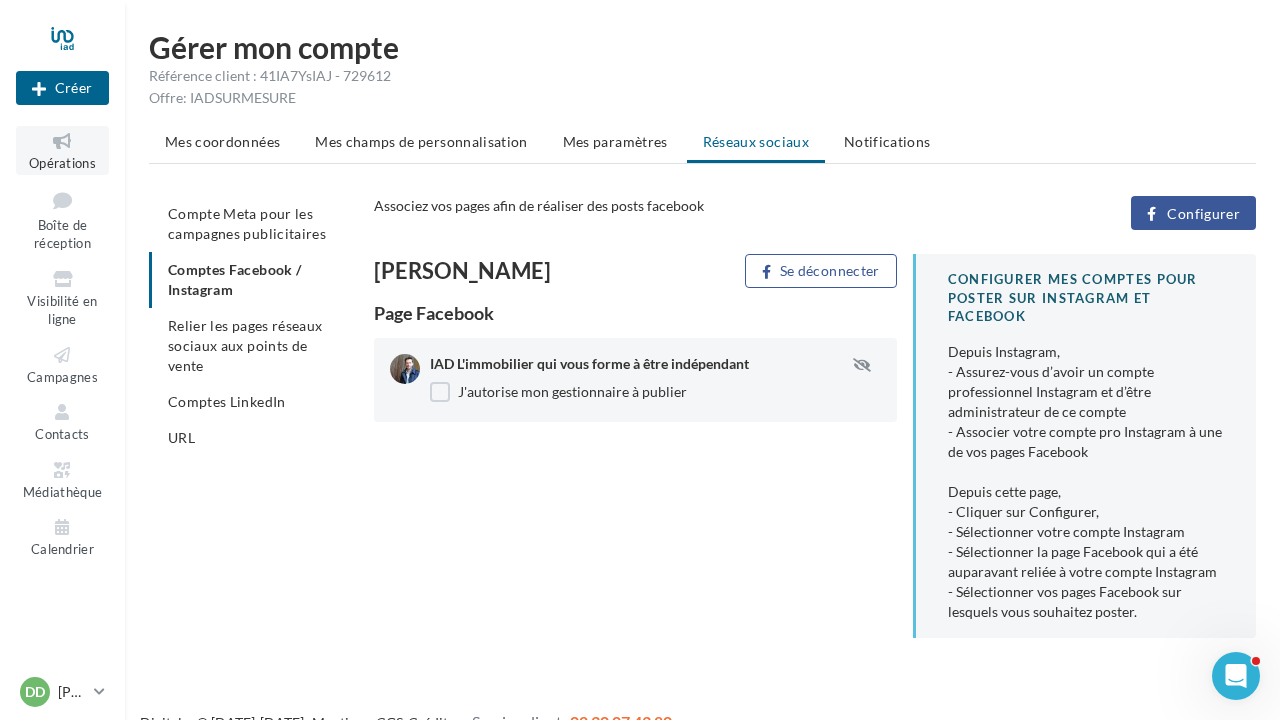 click on "Opérations" at bounding box center (62, 163) 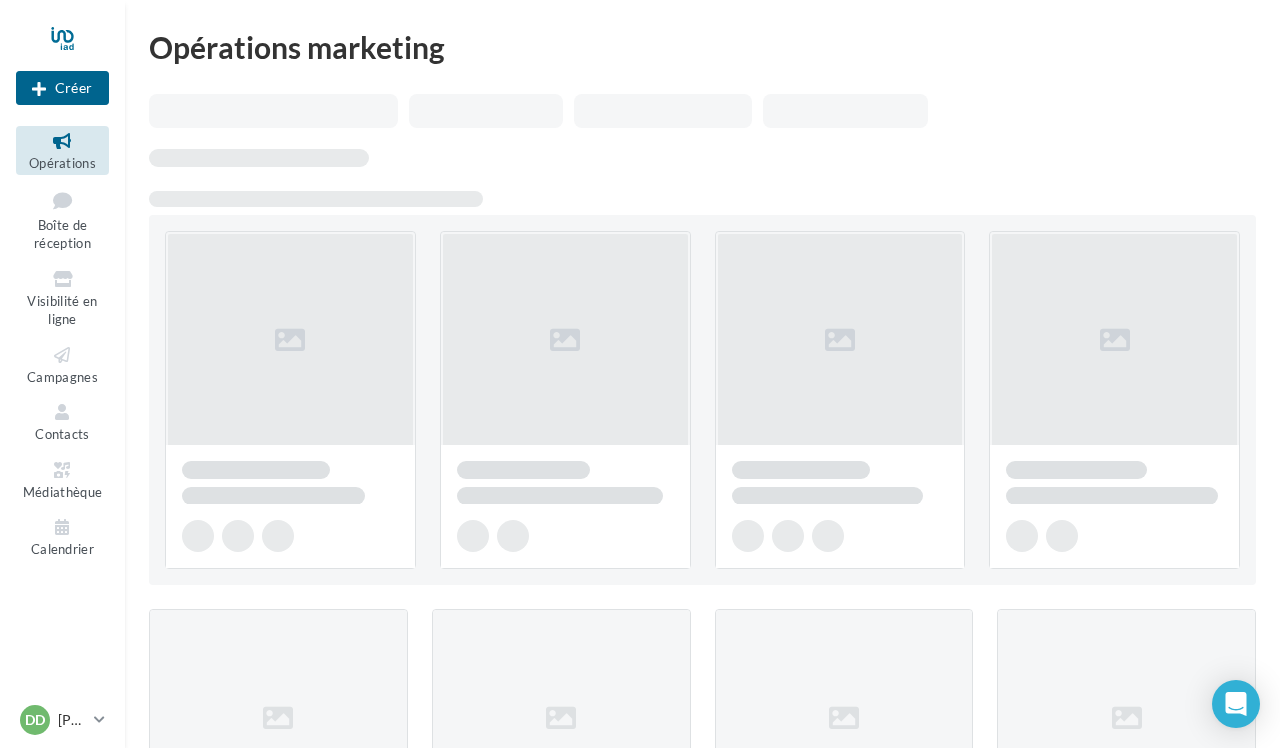 scroll, scrollTop: 0, scrollLeft: 0, axis: both 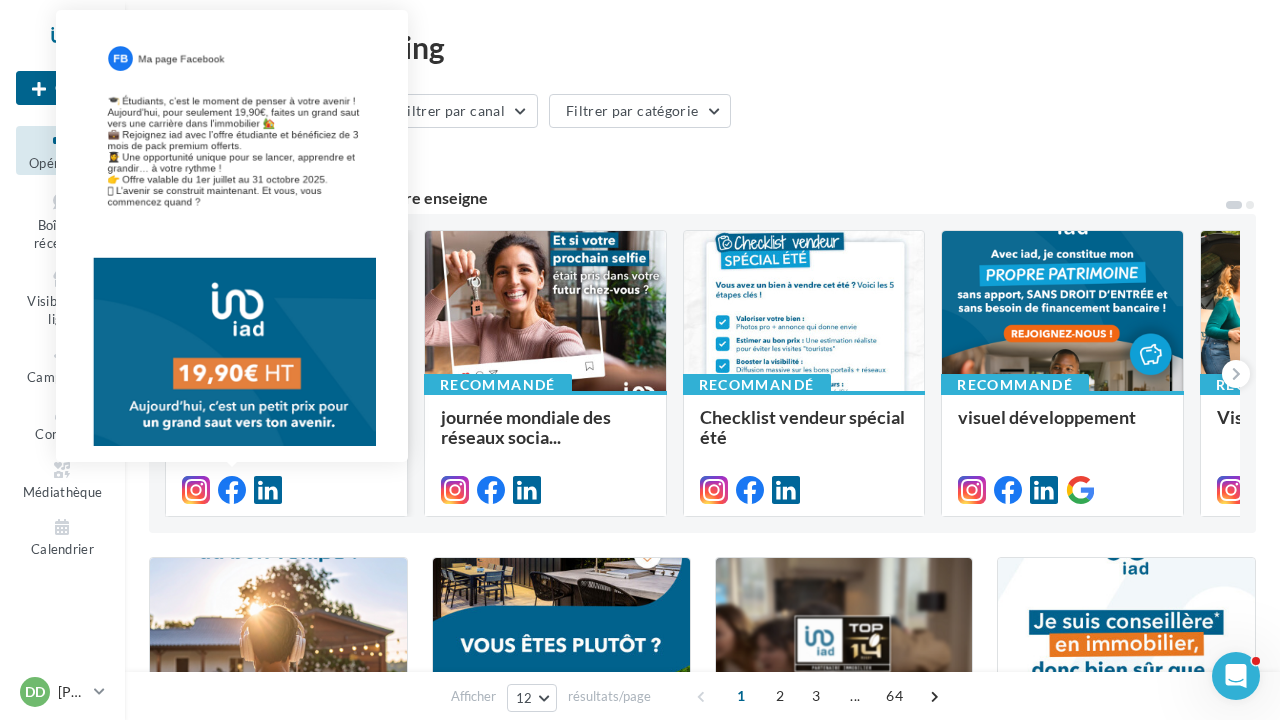click at bounding box center (232, 490) 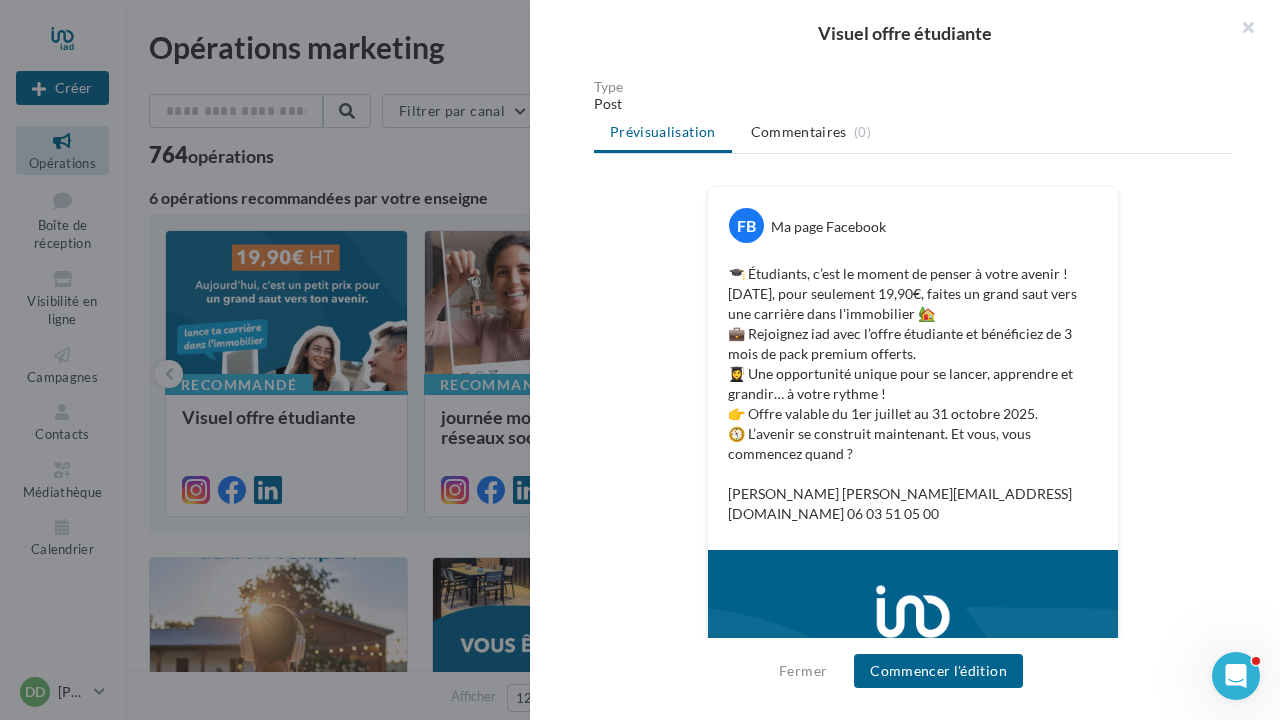 scroll, scrollTop: 258, scrollLeft: 0, axis: vertical 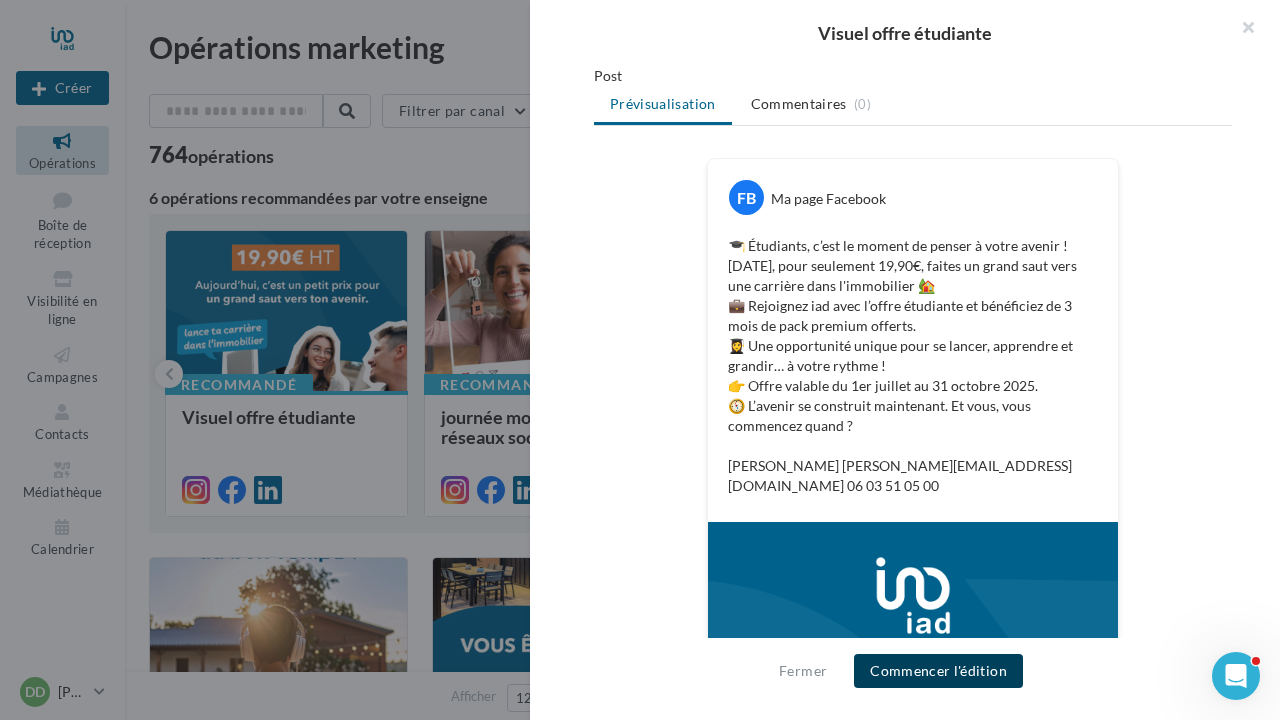 click on "Commencer l'édition" at bounding box center [938, 671] 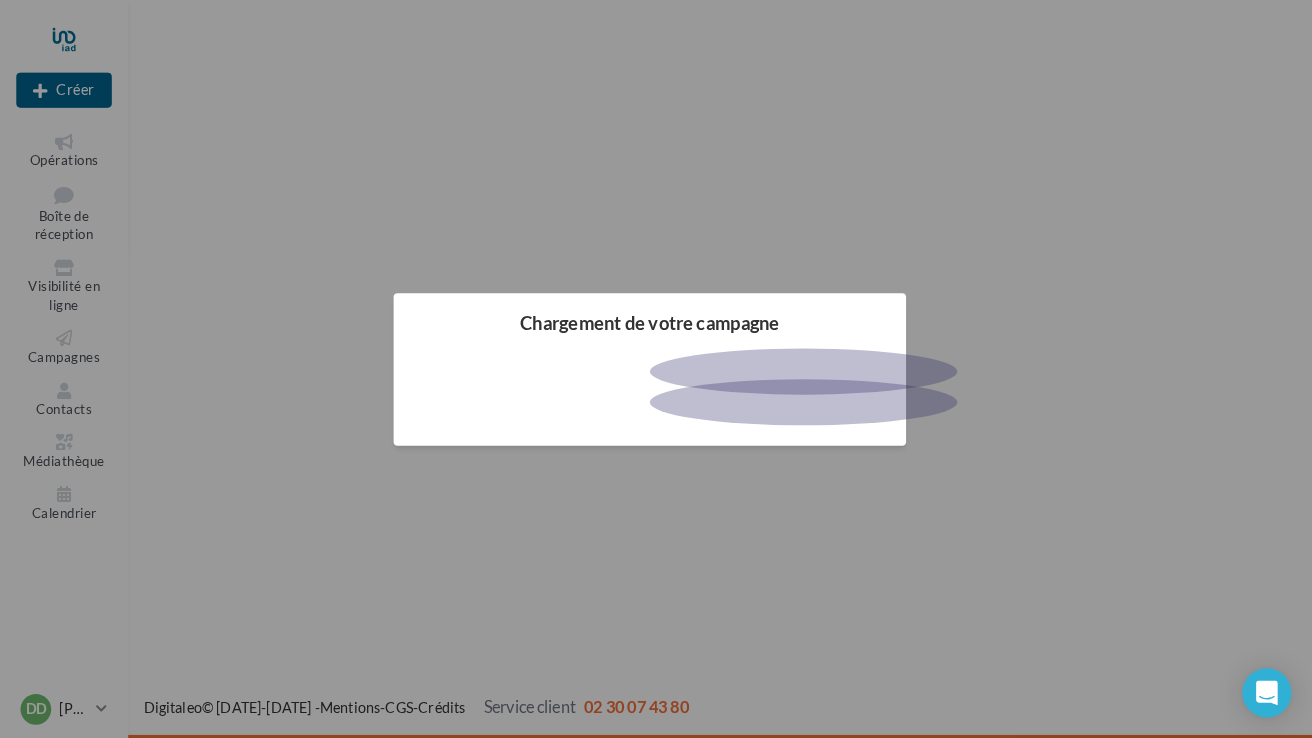 scroll, scrollTop: 0, scrollLeft: 0, axis: both 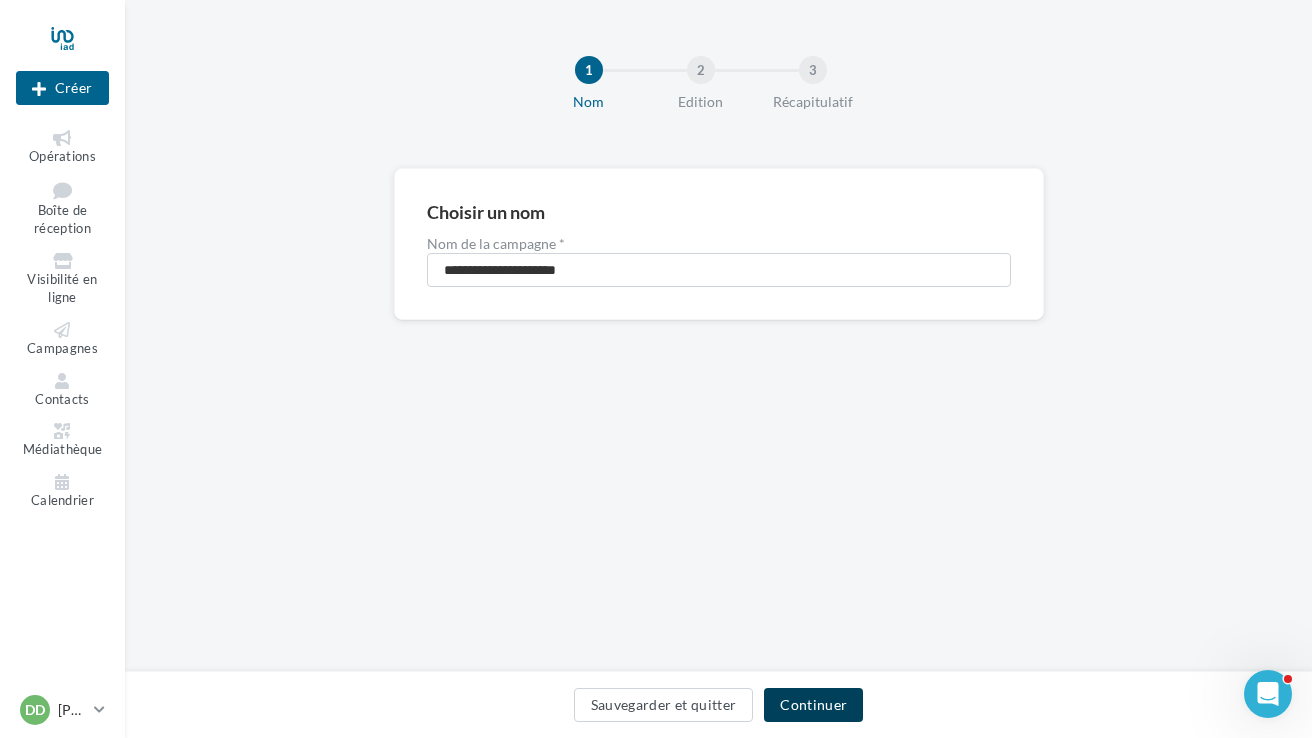 click on "Continuer" at bounding box center [813, 705] 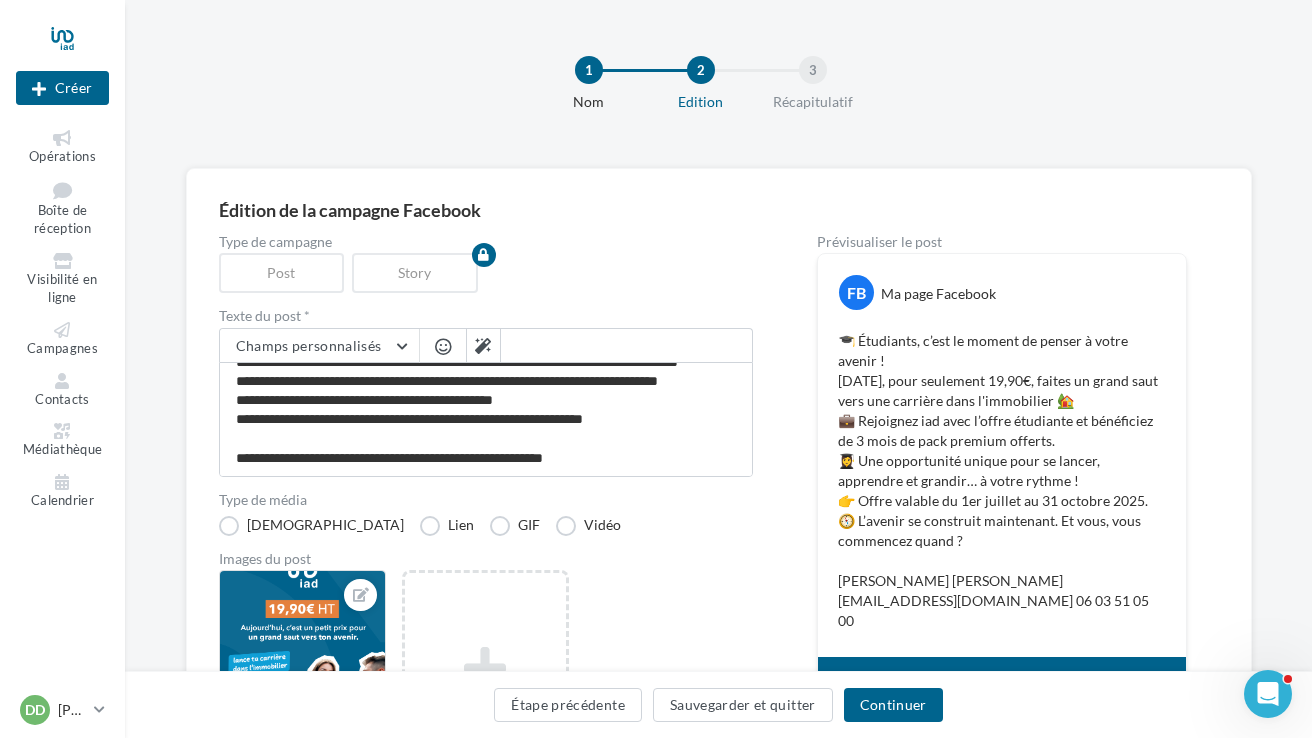 scroll, scrollTop: 112, scrollLeft: 0, axis: vertical 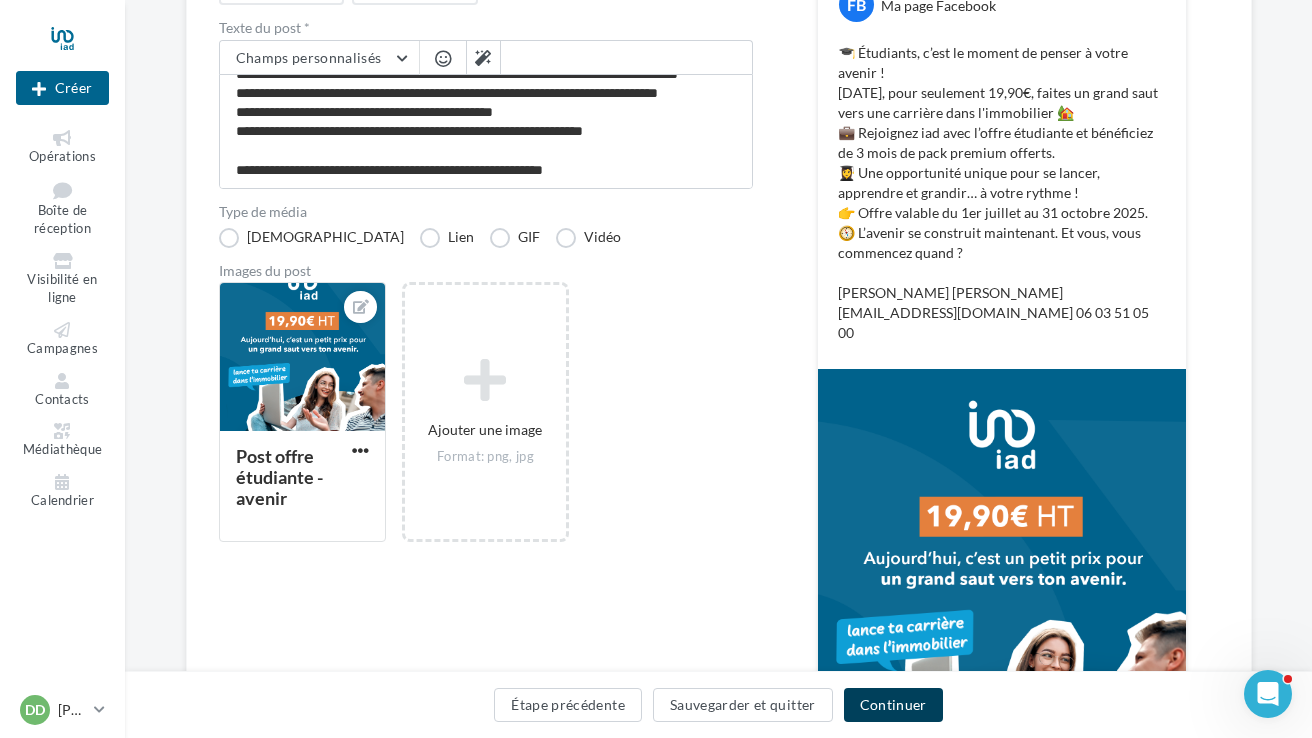 click on "Continuer" at bounding box center [893, 705] 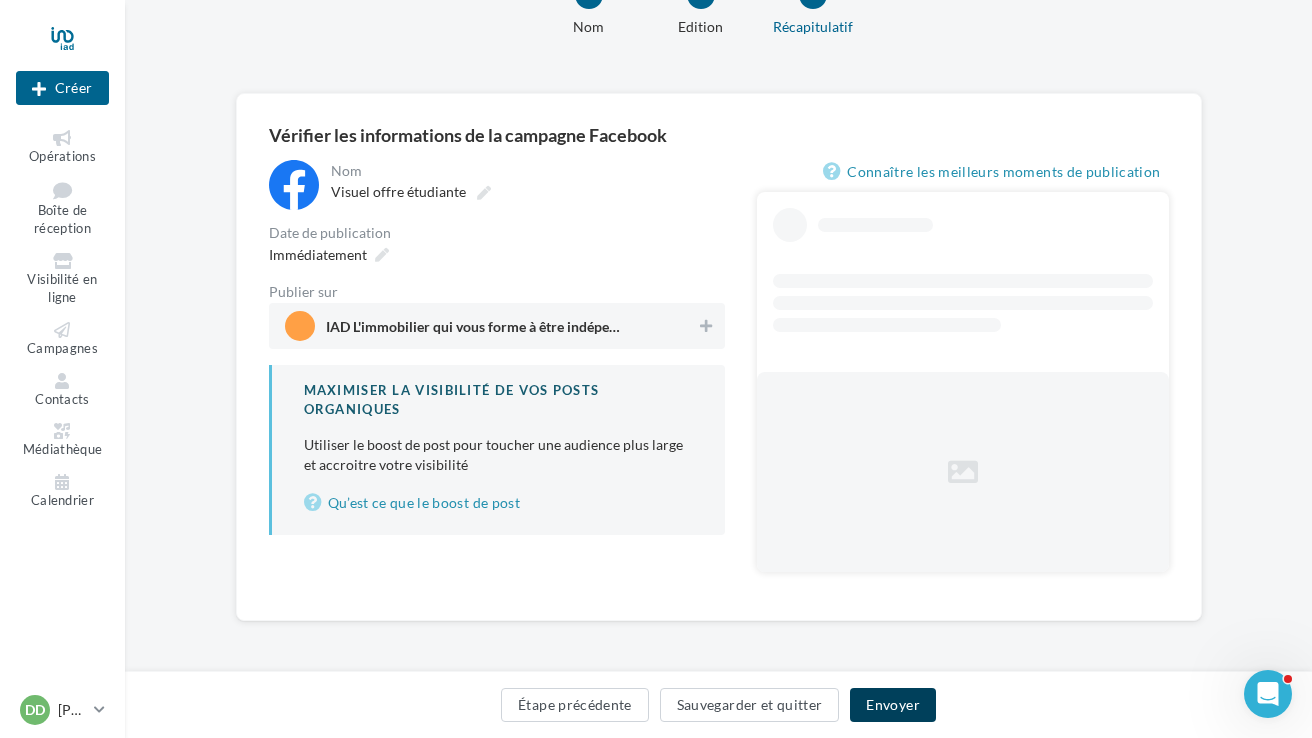 scroll, scrollTop: 20, scrollLeft: 0, axis: vertical 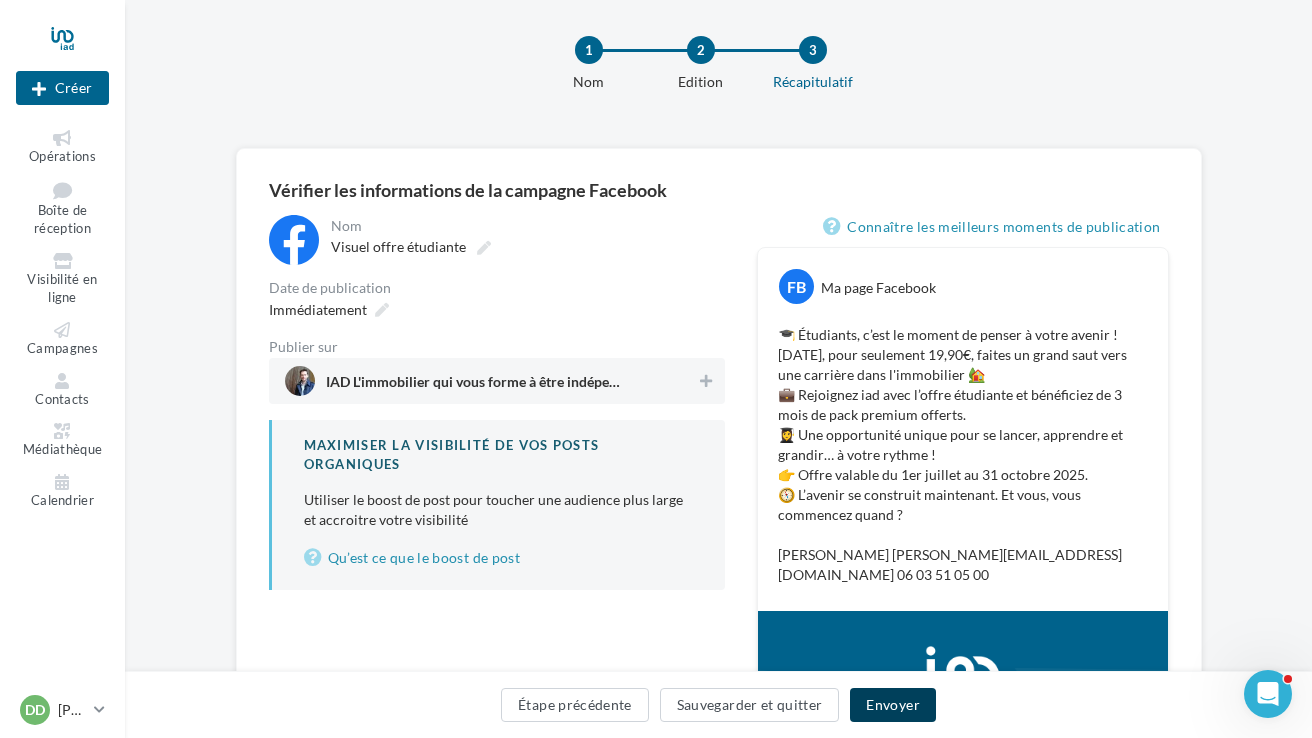 click on "Envoyer" at bounding box center [892, 705] 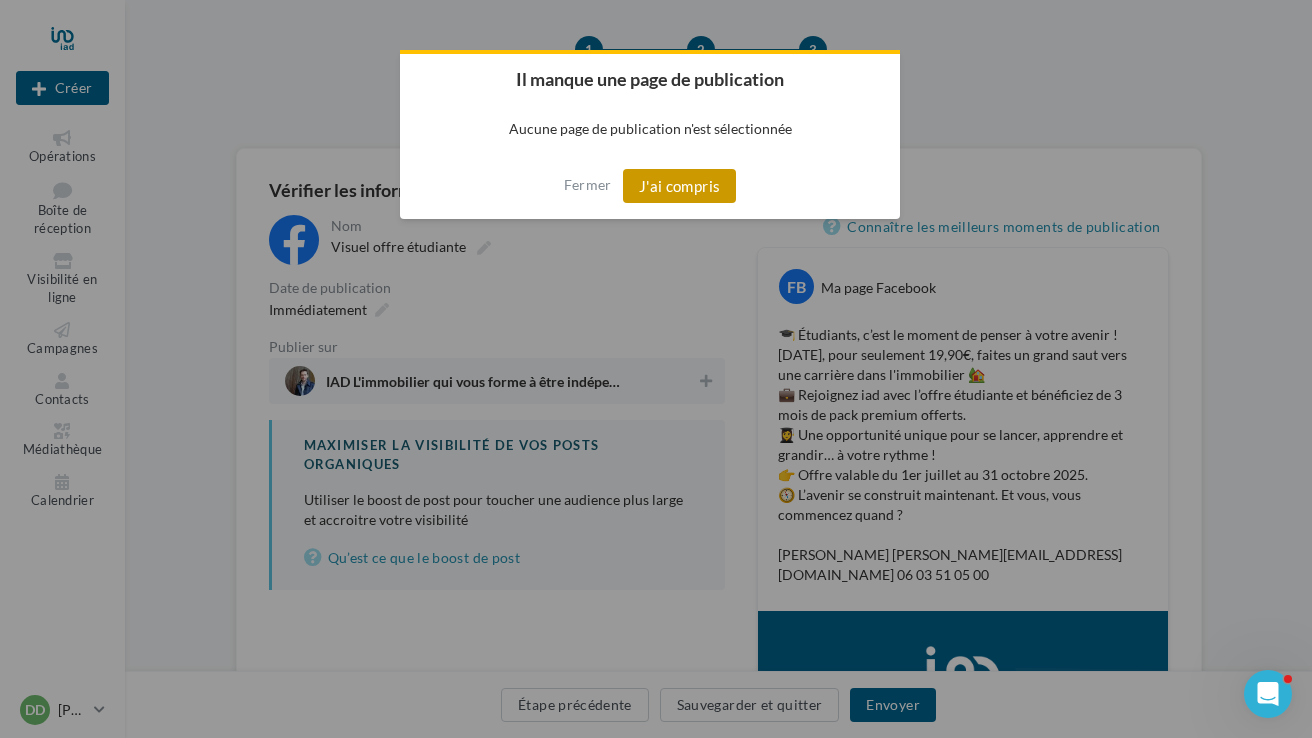click on "J'ai compris" at bounding box center (680, 186) 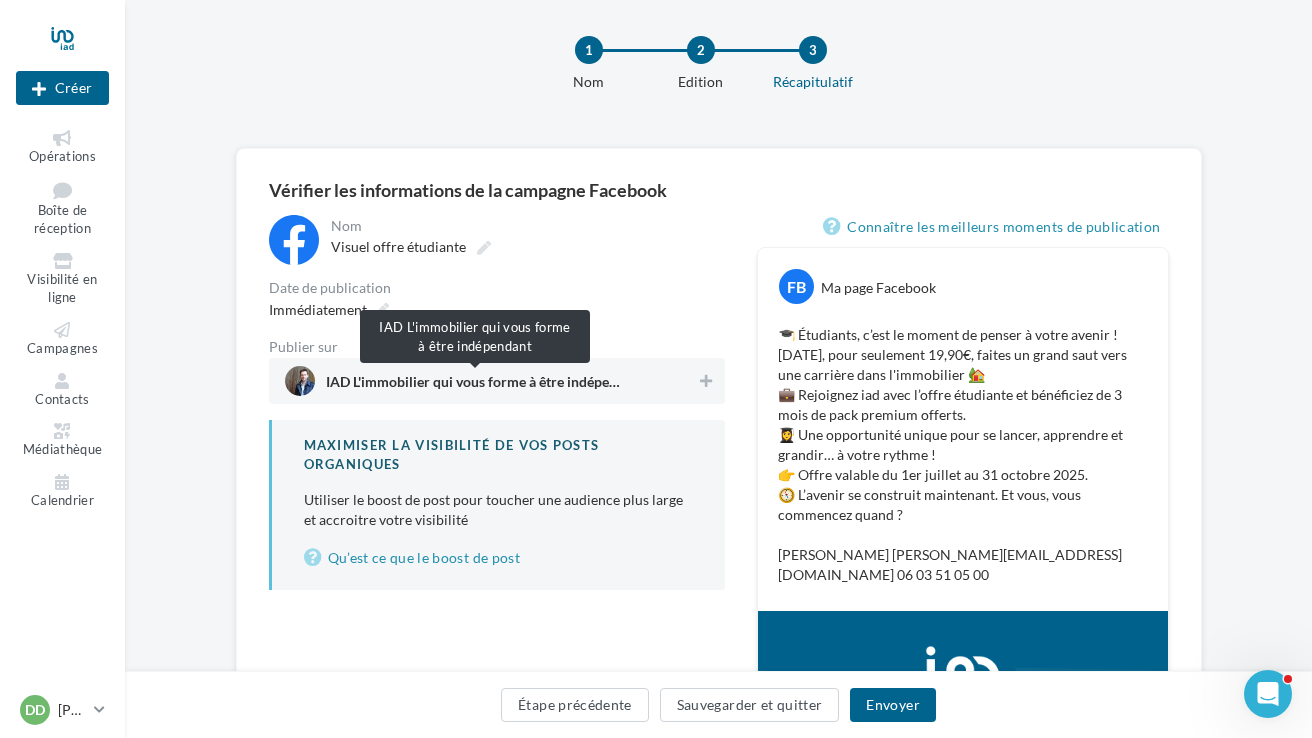 click on "IAD L'immobilier qui vous forme à être indépendant" at bounding box center [476, 386] 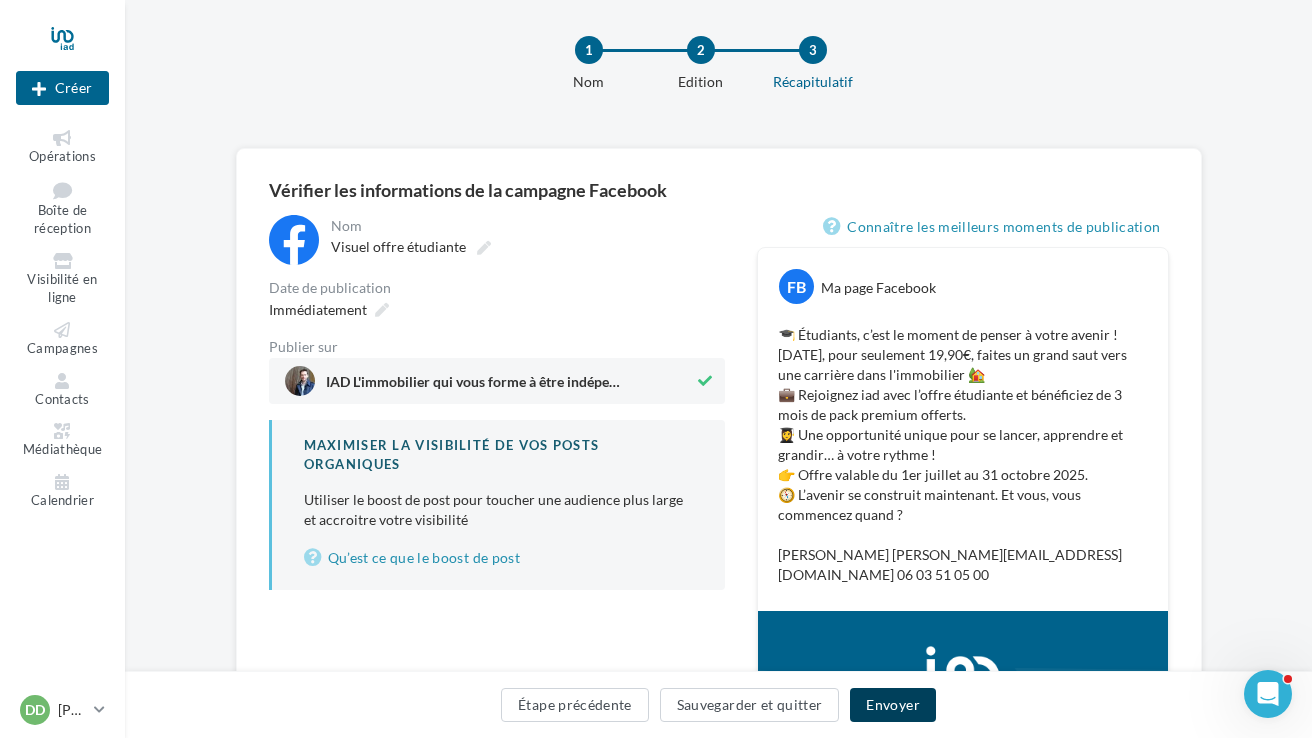 click on "Envoyer" at bounding box center (892, 705) 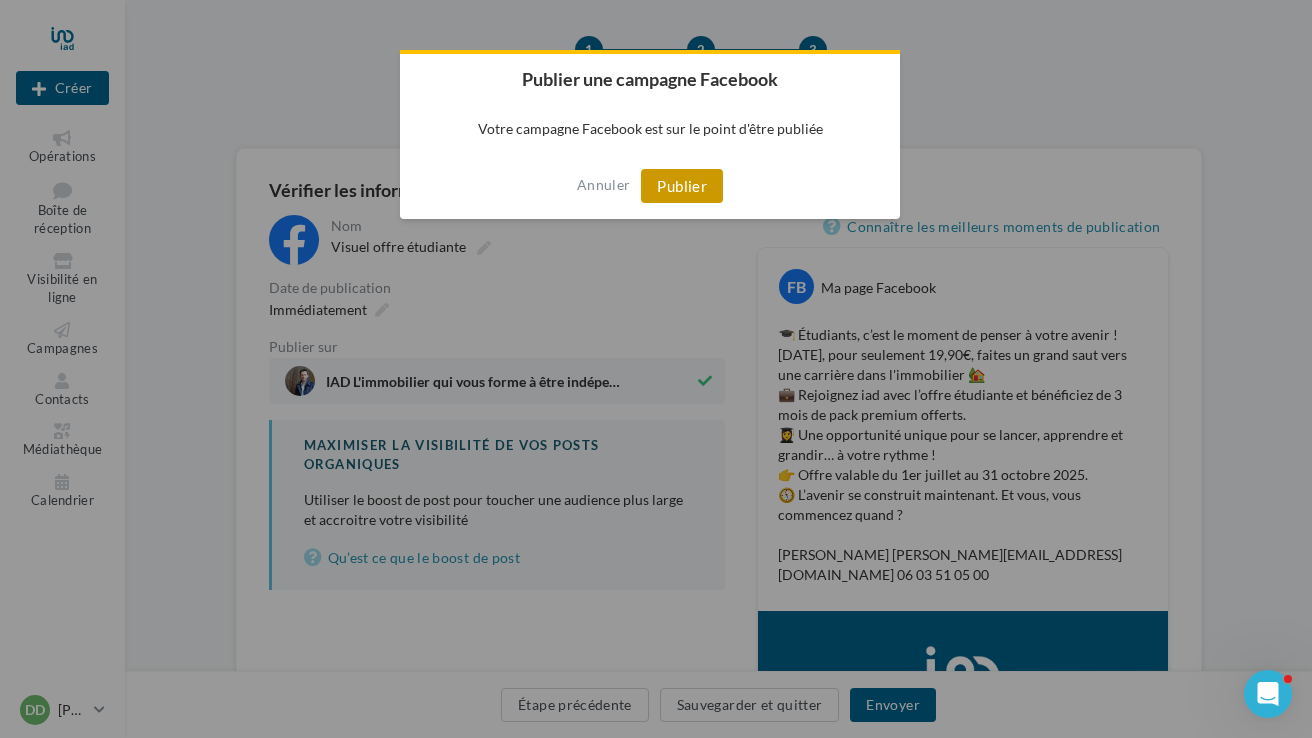 click on "Publier" at bounding box center [682, 186] 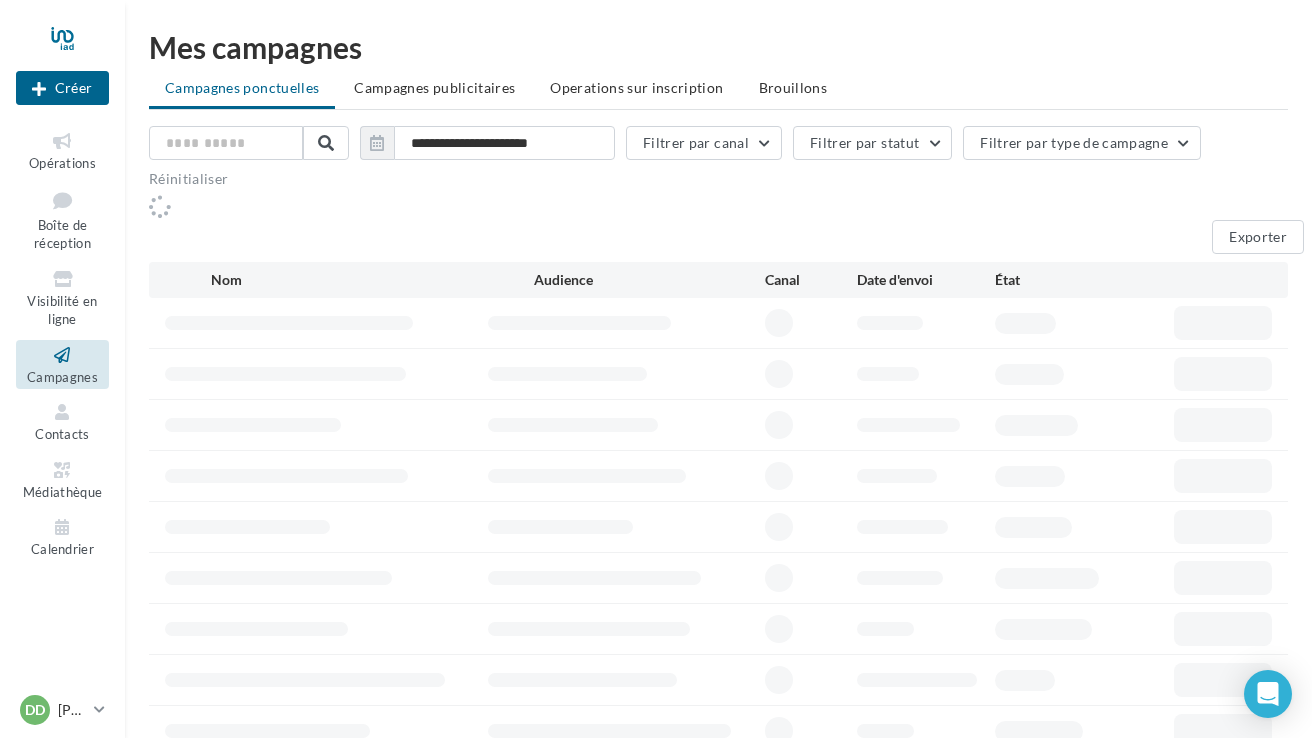 scroll, scrollTop: 0, scrollLeft: 0, axis: both 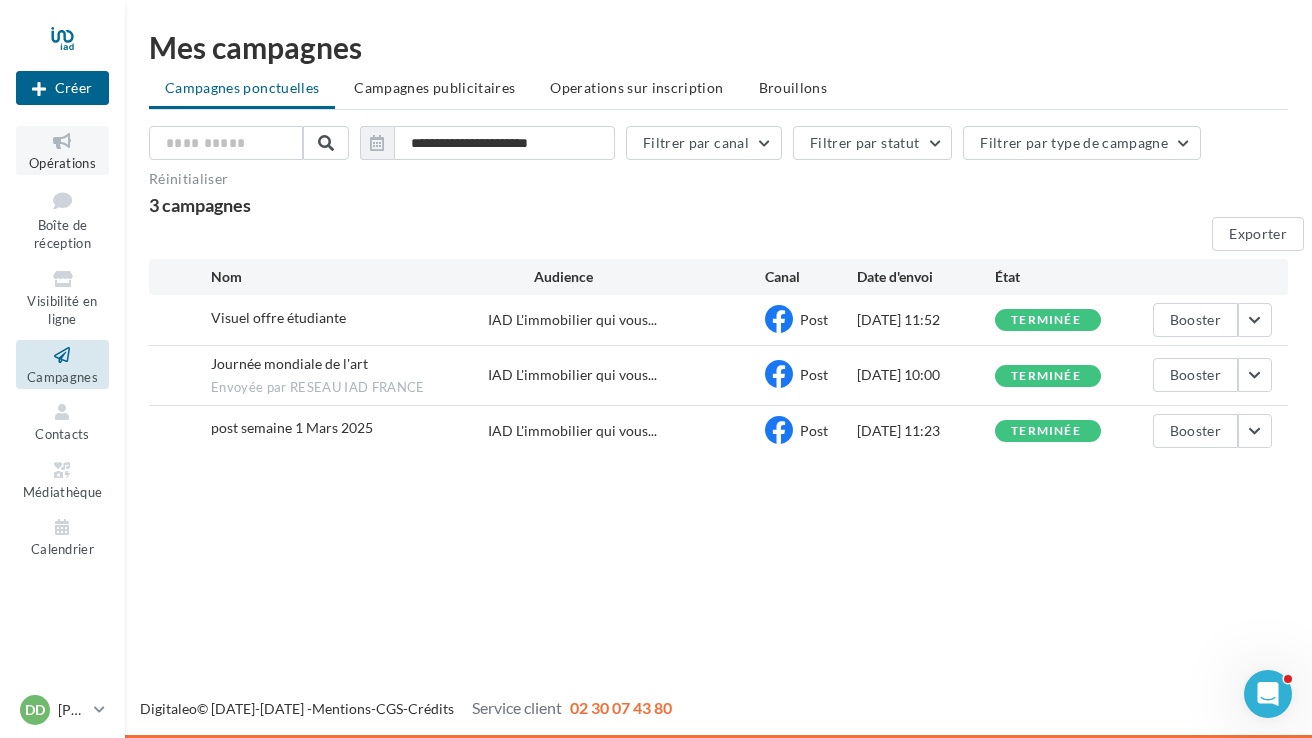 click on "Opérations" at bounding box center (62, 163) 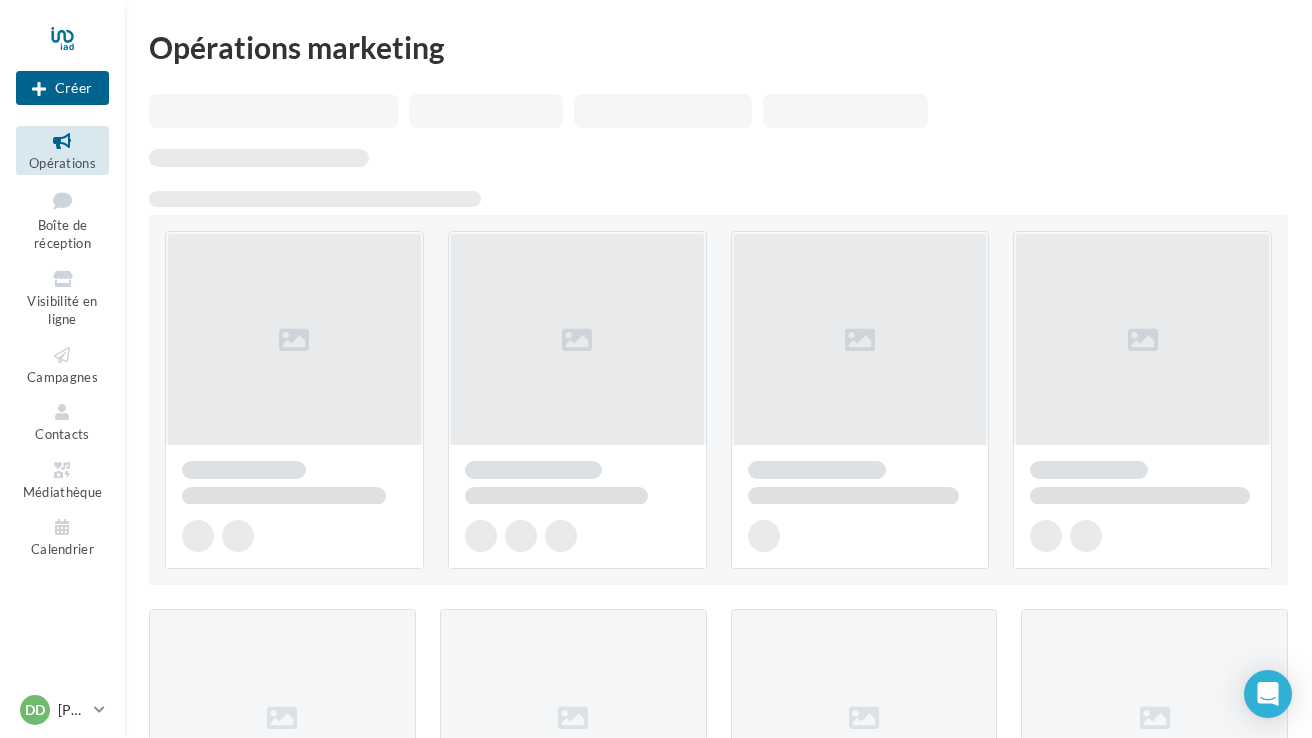 scroll, scrollTop: 0, scrollLeft: 0, axis: both 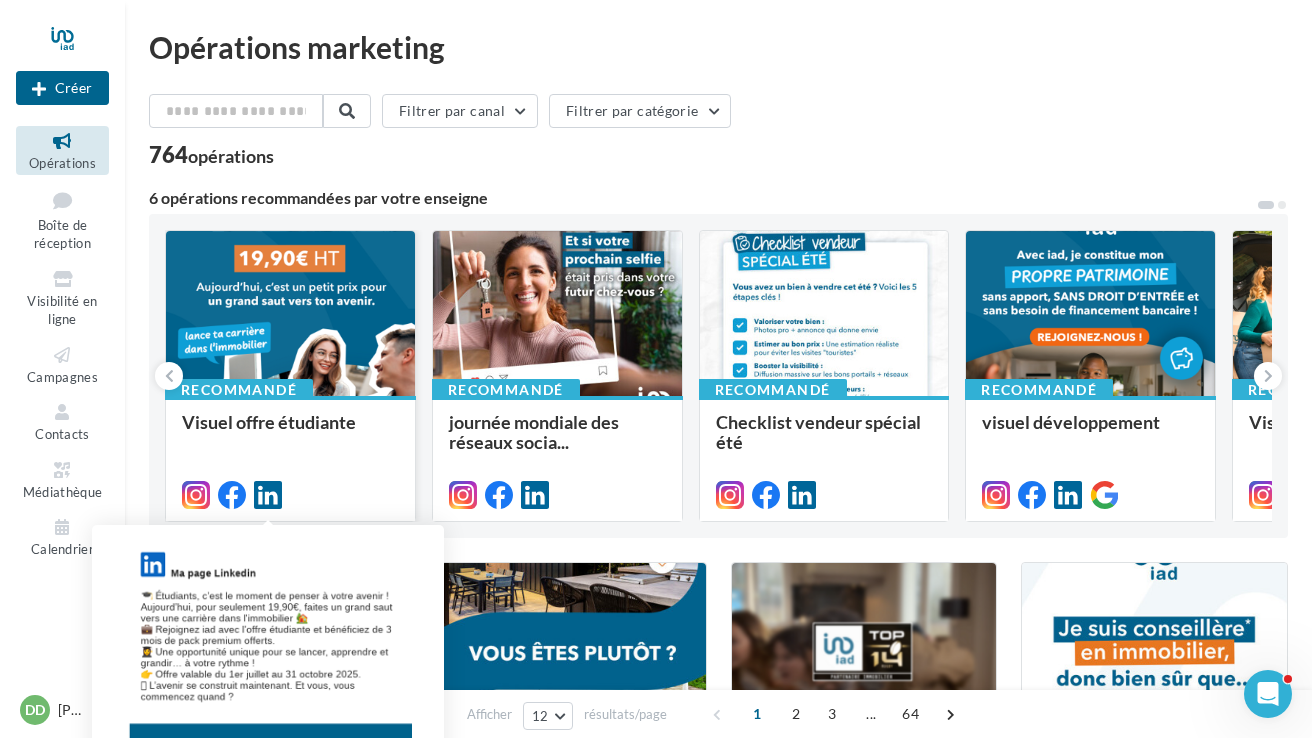 click at bounding box center [268, 495] 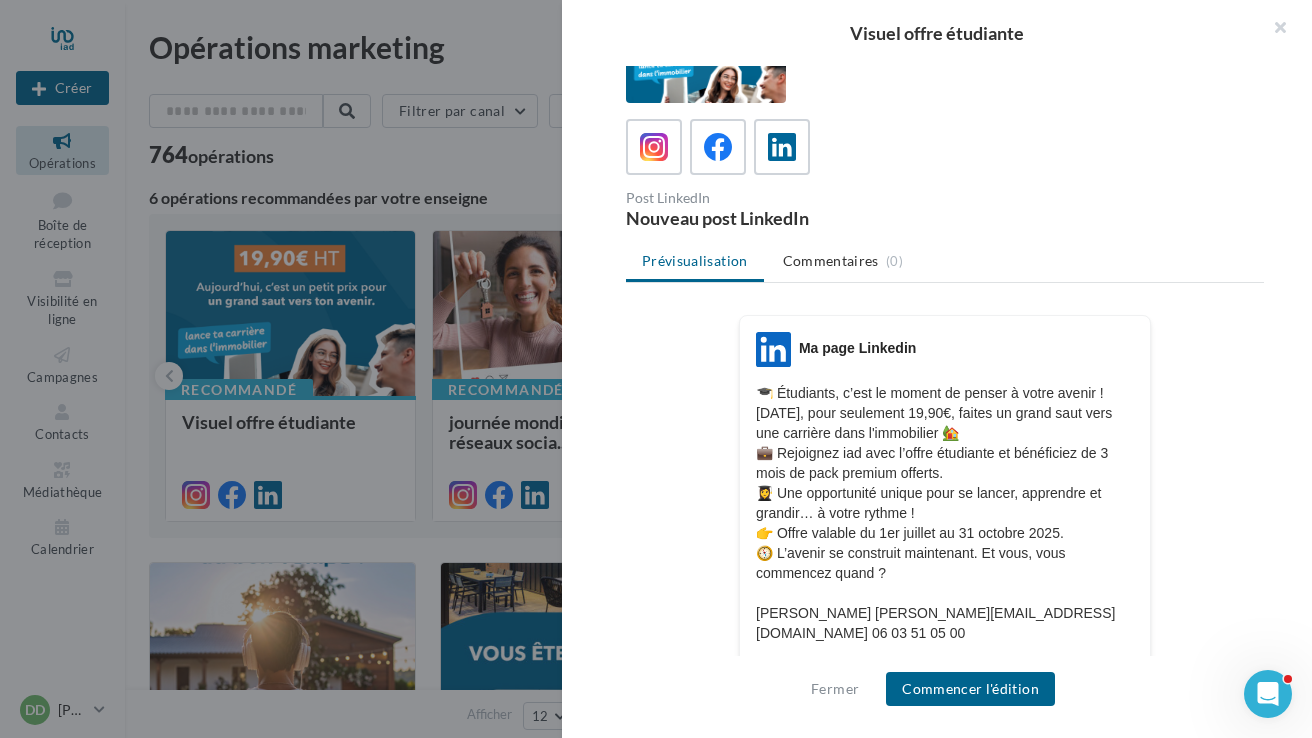 scroll, scrollTop: 66, scrollLeft: 0, axis: vertical 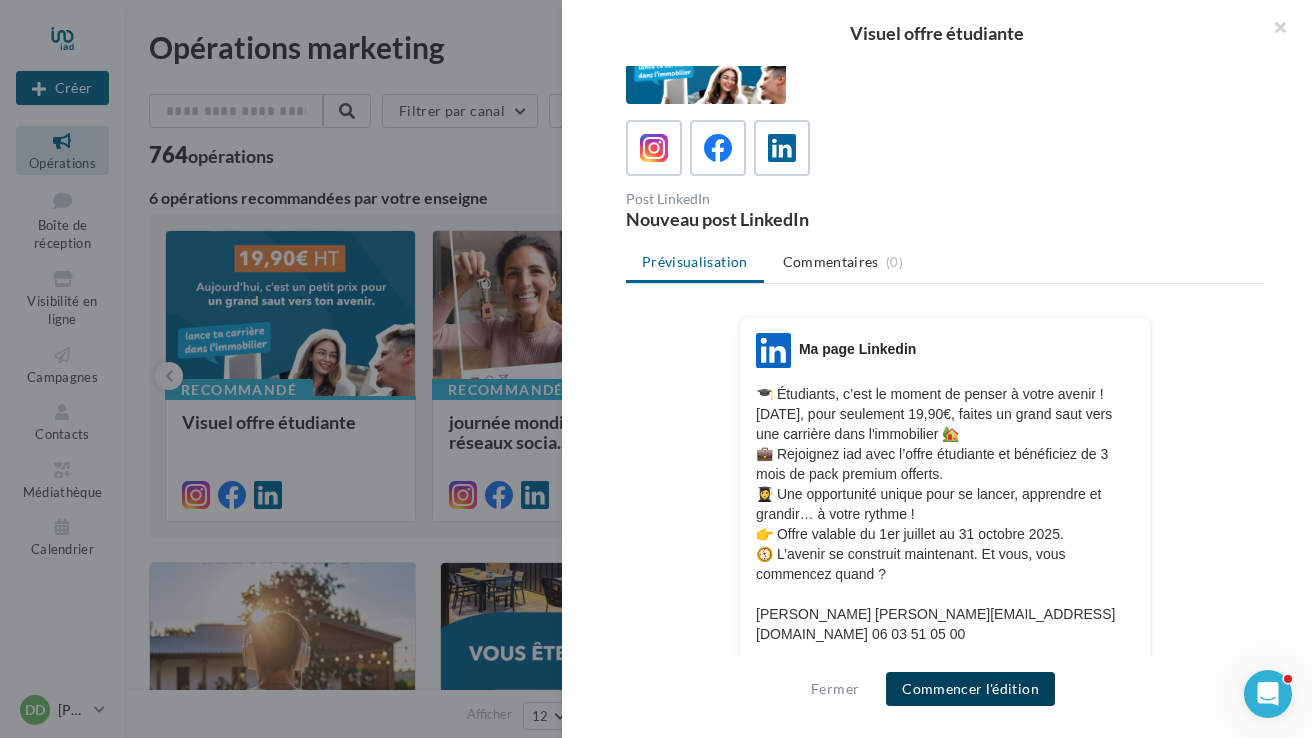 click on "Commencer l'édition" at bounding box center (970, 689) 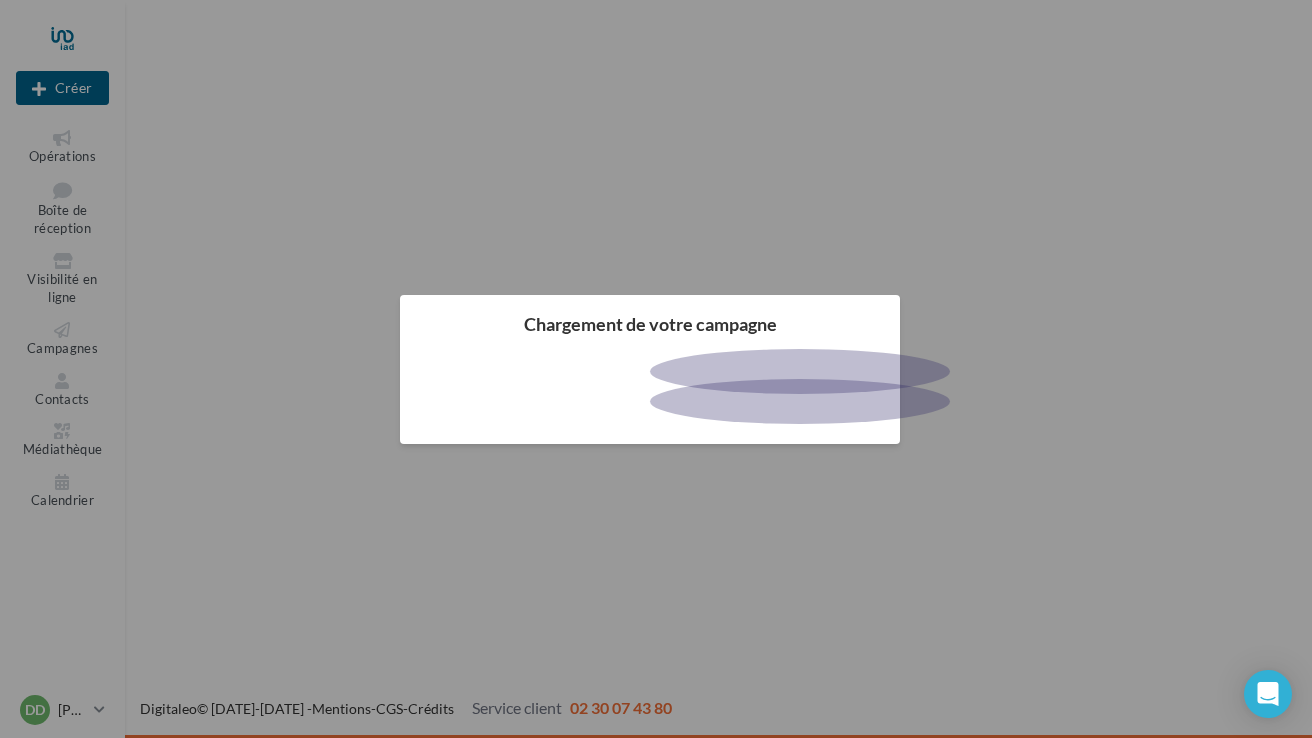 scroll, scrollTop: 0, scrollLeft: 0, axis: both 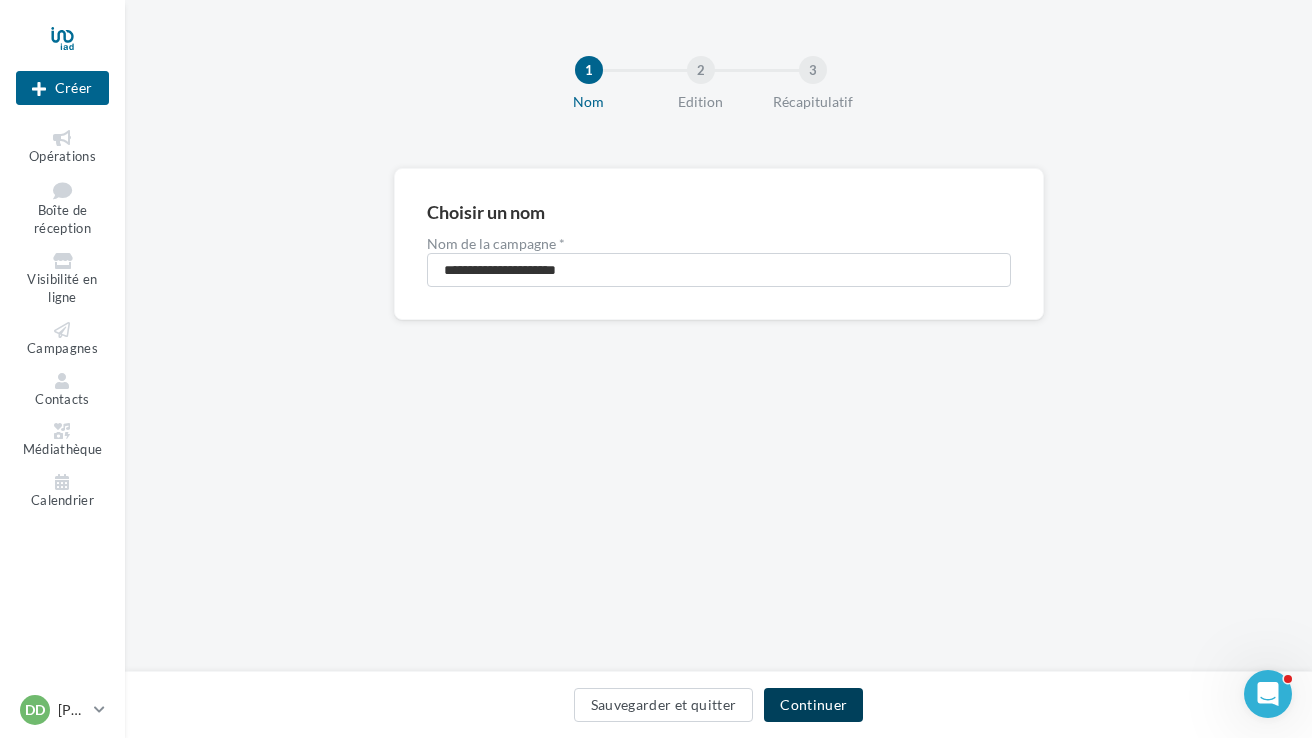 click on "Continuer" at bounding box center [813, 705] 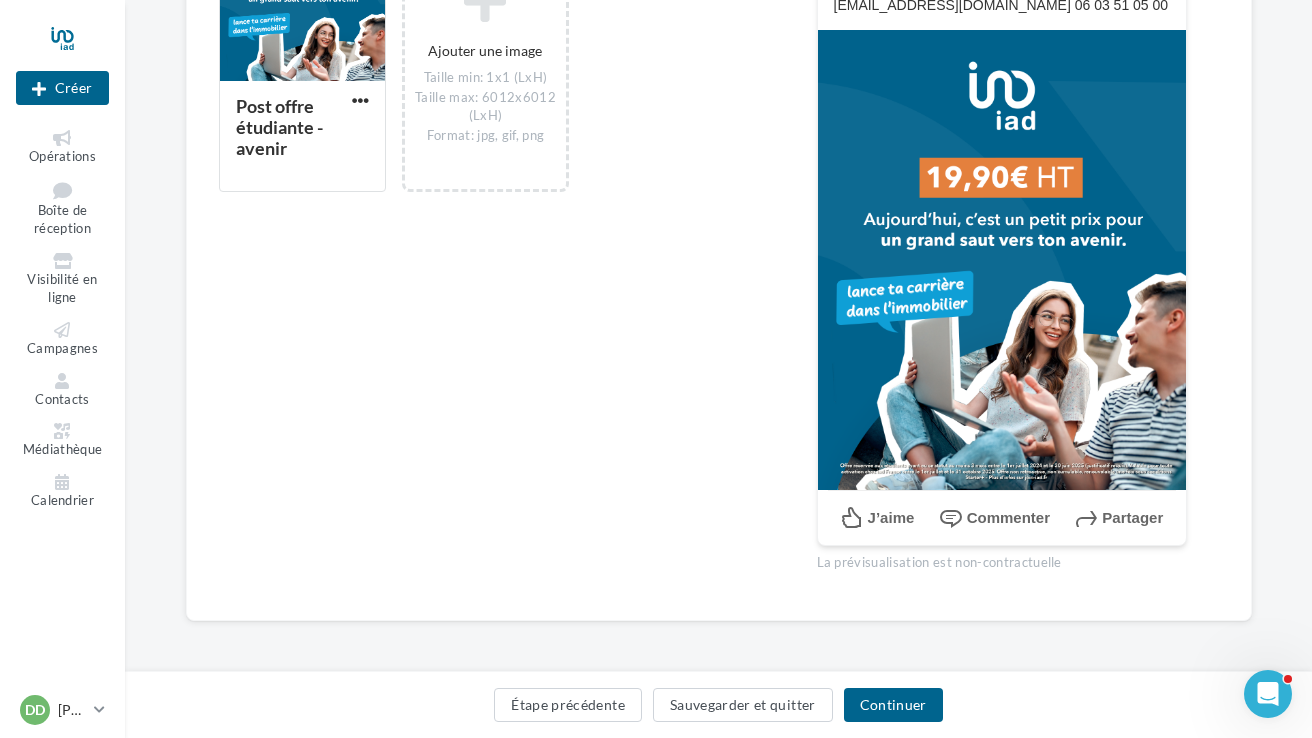scroll, scrollTop: 585, scrollLeft: 0, axis: vertical 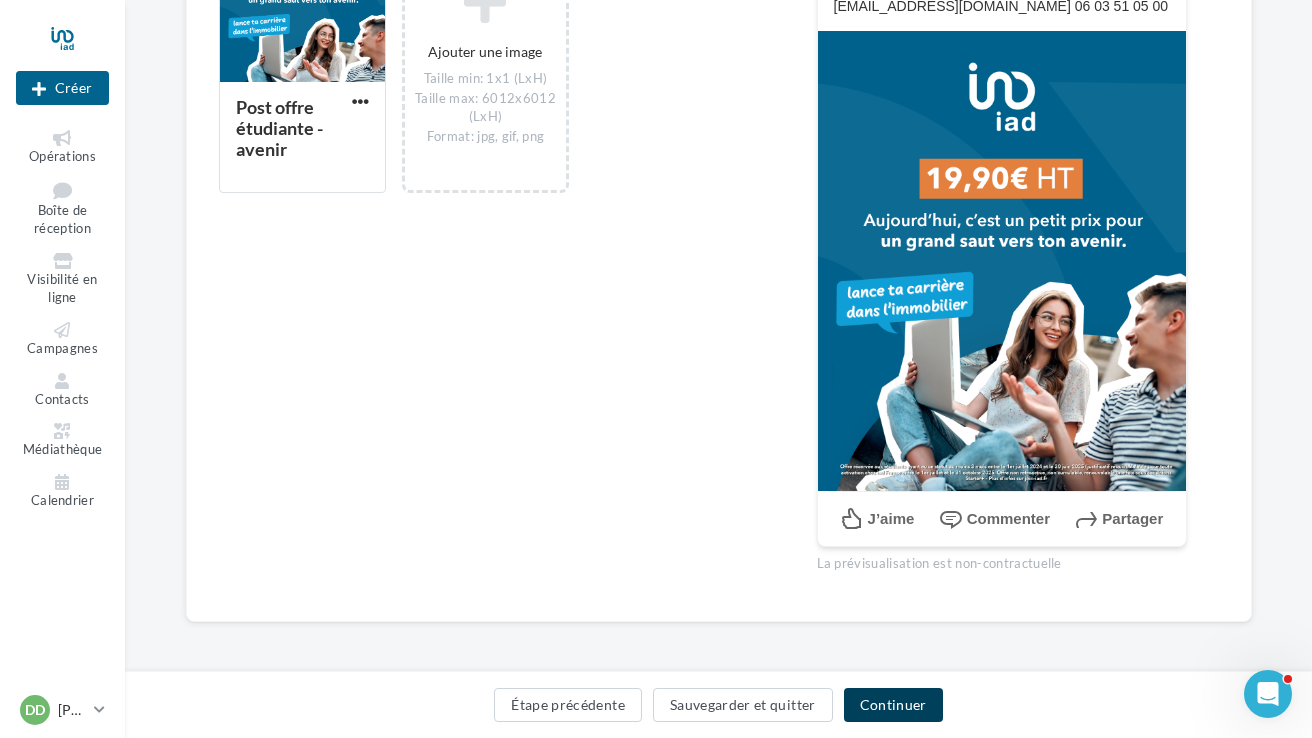 click on "Continuer" at bounding box center (893, 705) 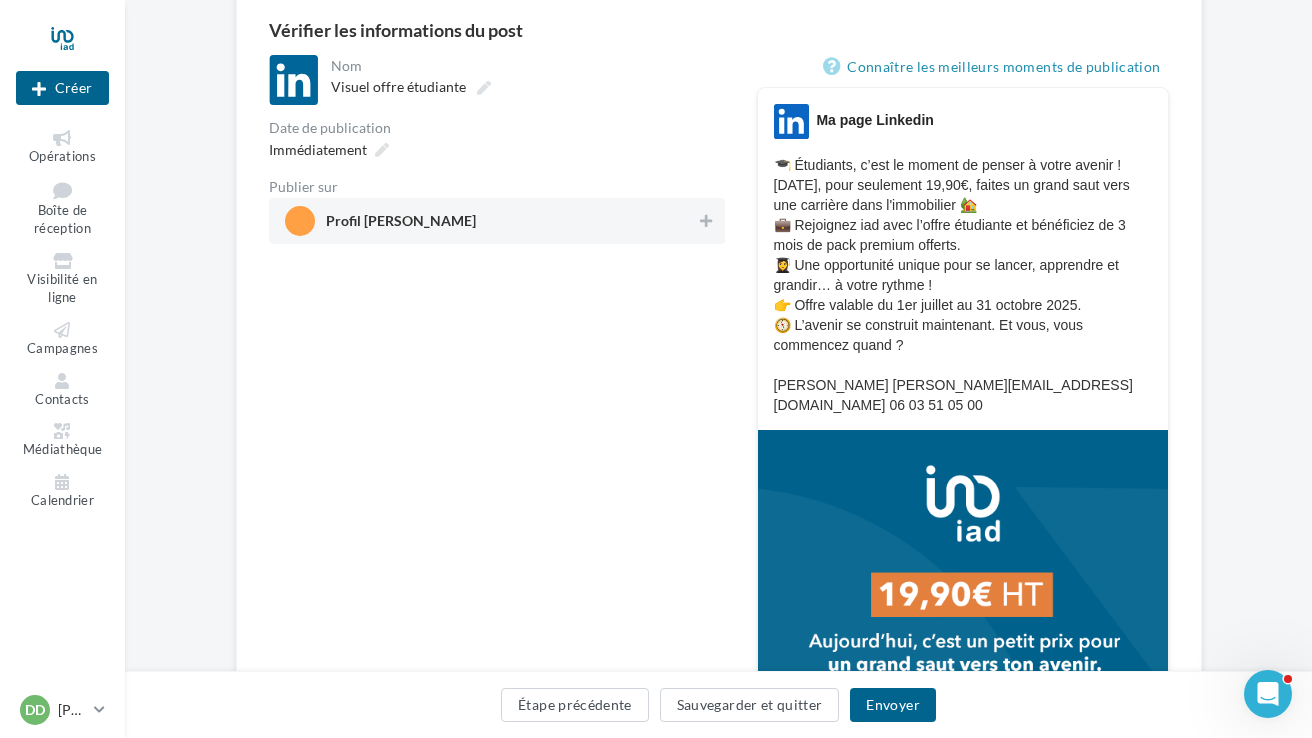 scroll, scrollTop: 178, scrollLeft: 0, axis: vertical 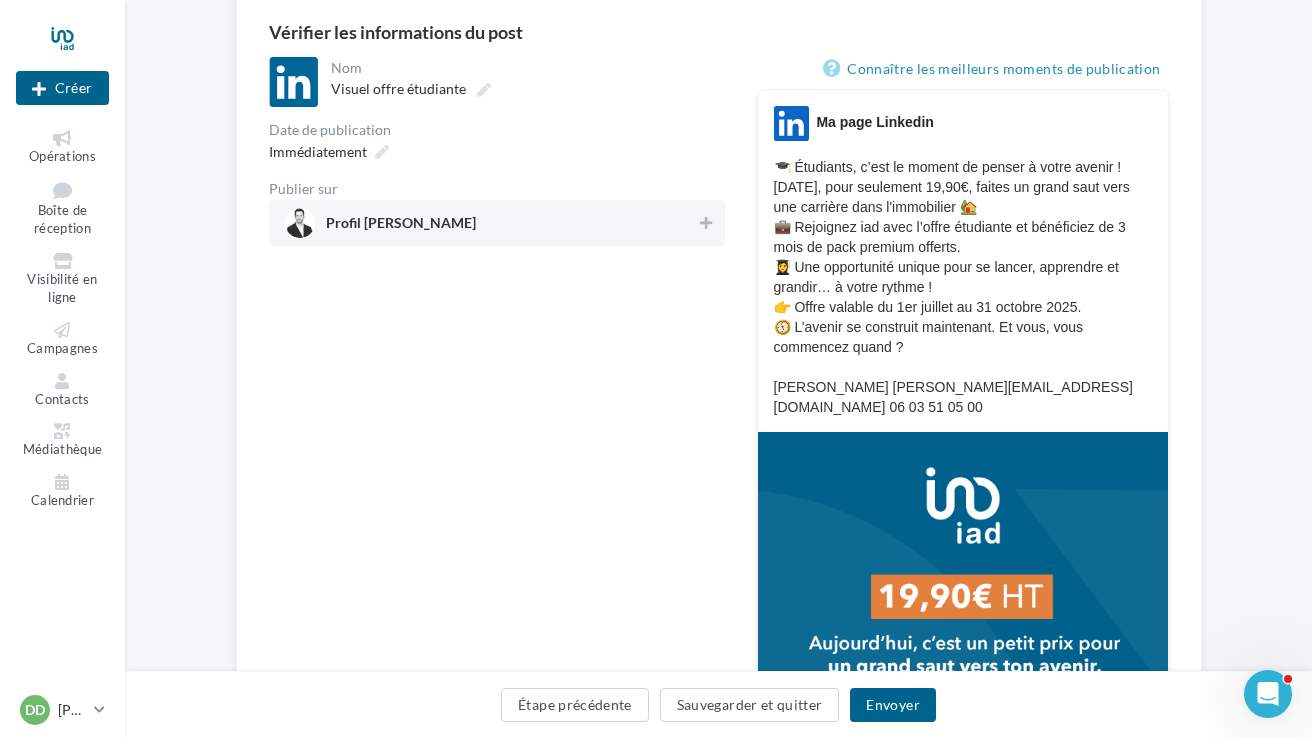 click on "Profil [PERSON_NAME]" at bounding box center (491, 223) 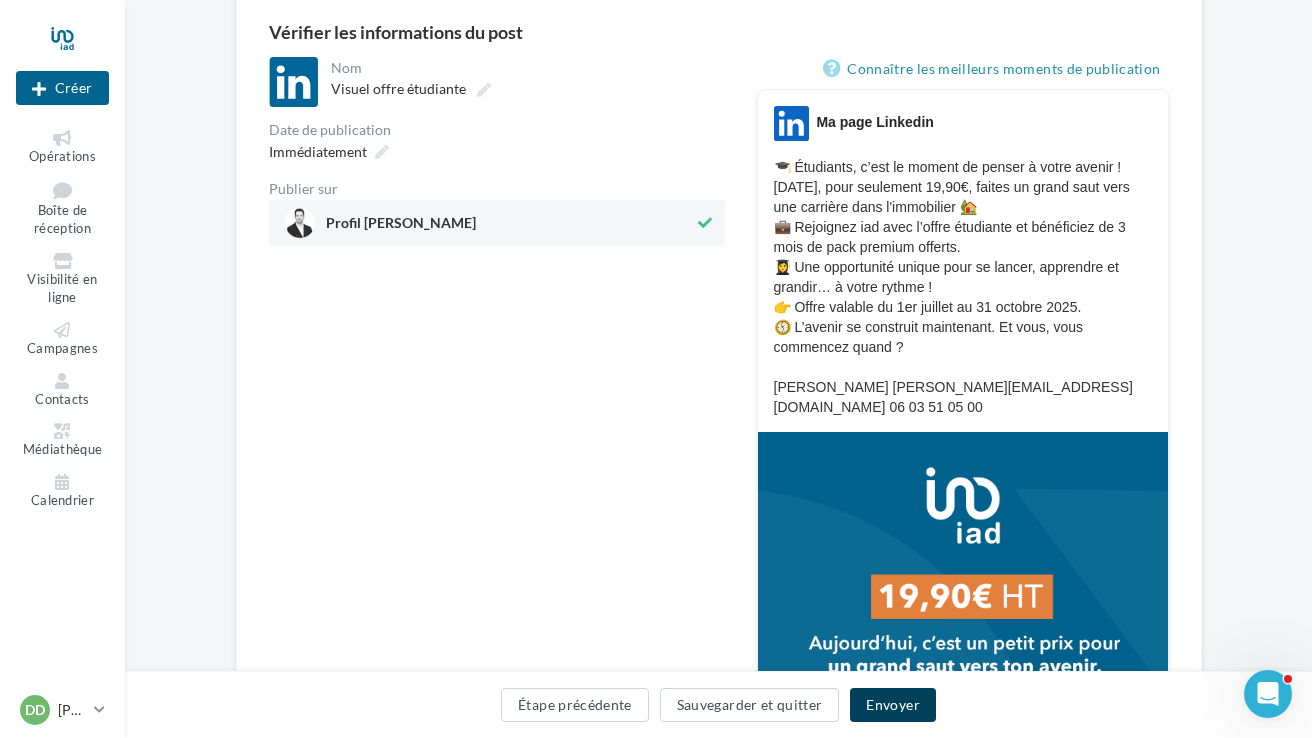 click on "Envoyer" at bounding box center [892, 705] 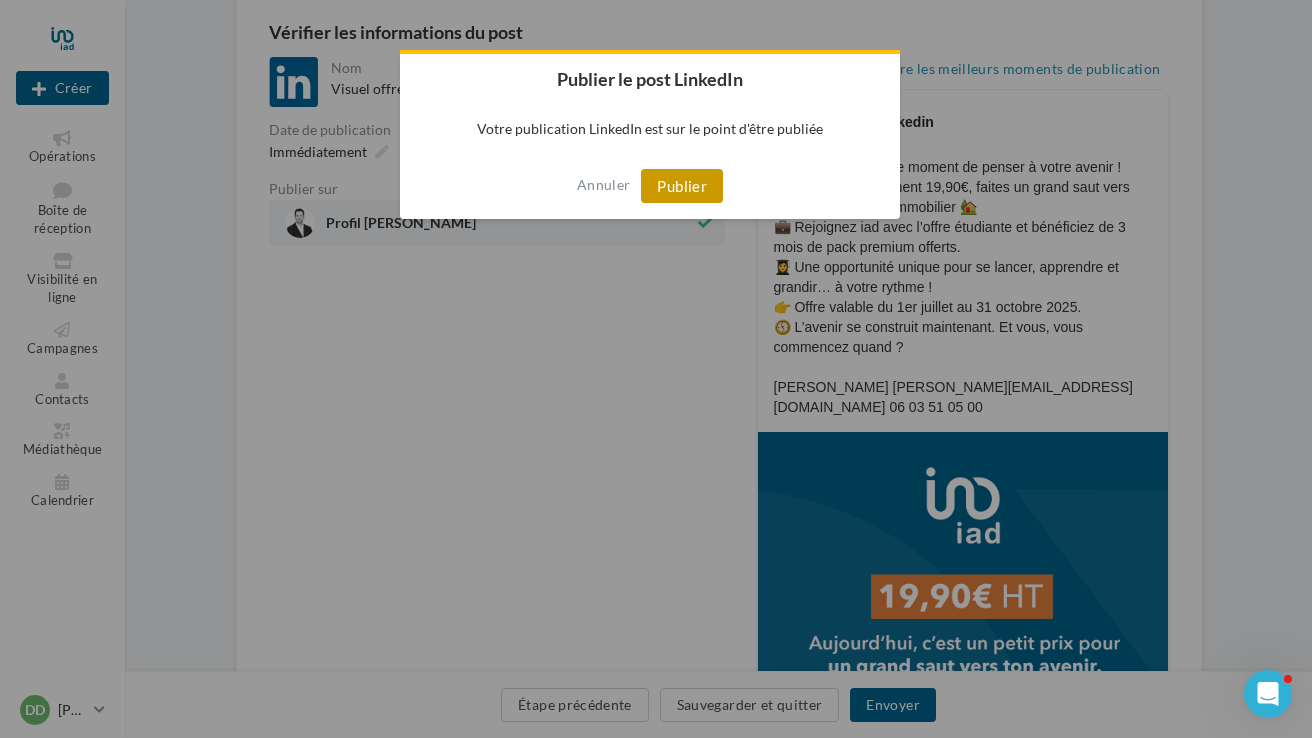 click on "Publier" at bounding box center [682, 186] 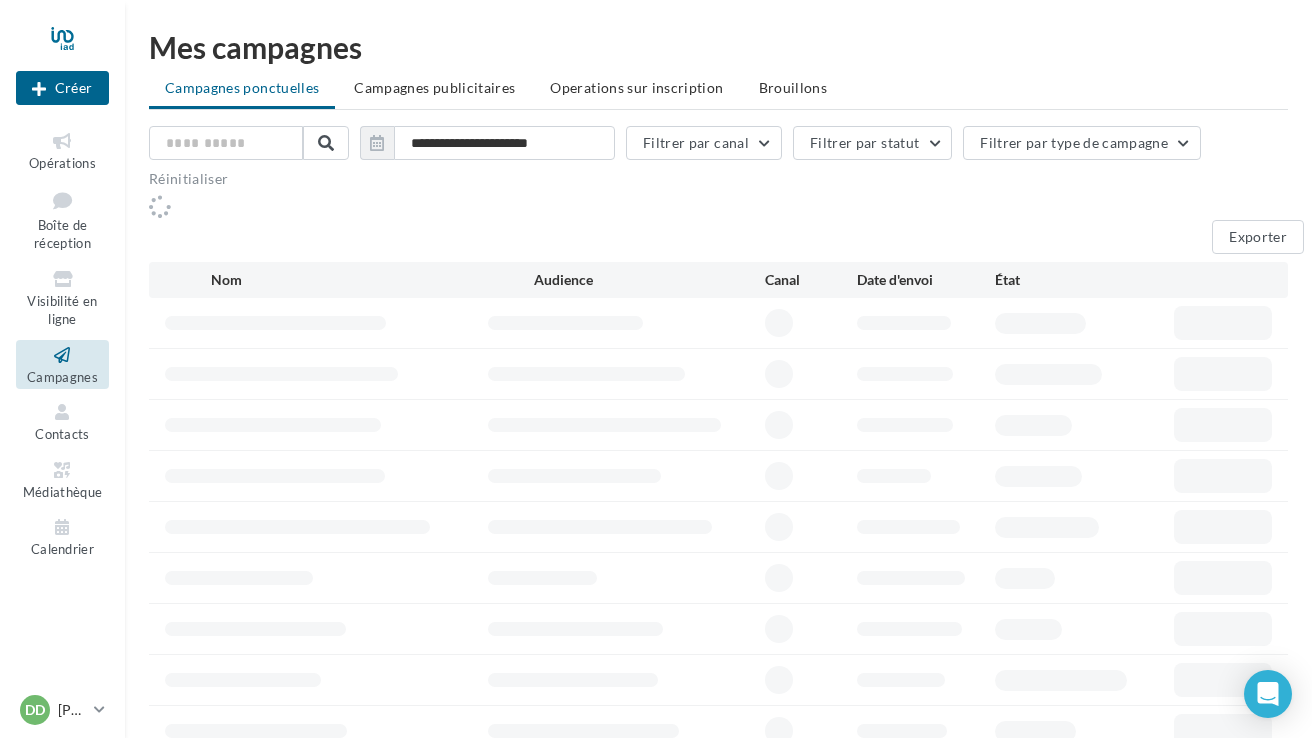 scroll, scrollTop: 0, scrollLeft: 0, axis: both 